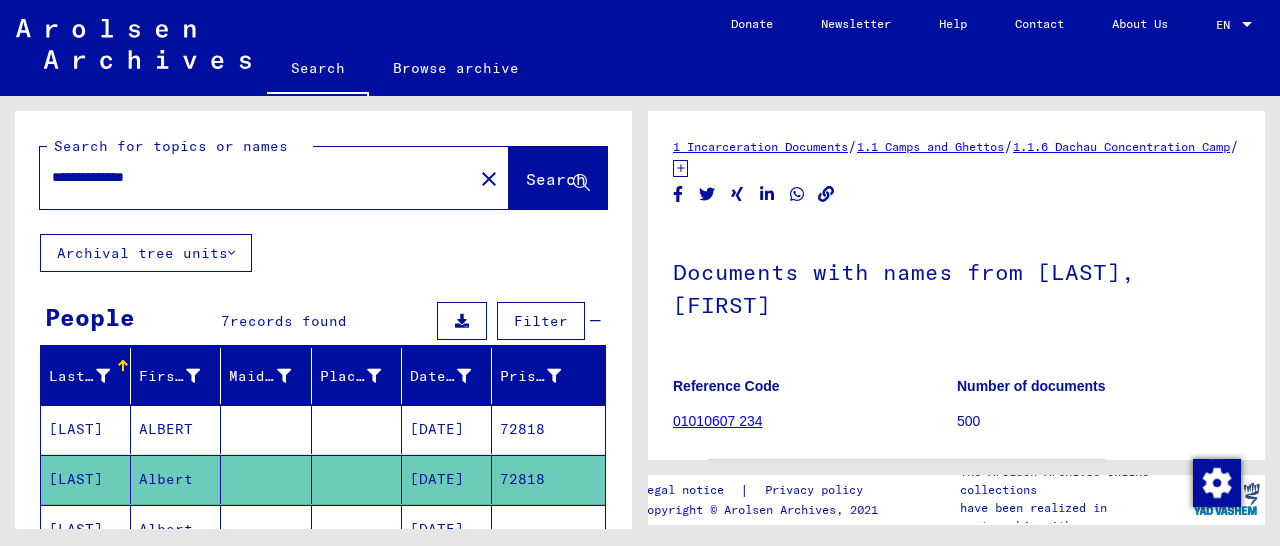 scroll, scrollTop: 0, scrollLeft: 0, axis: both 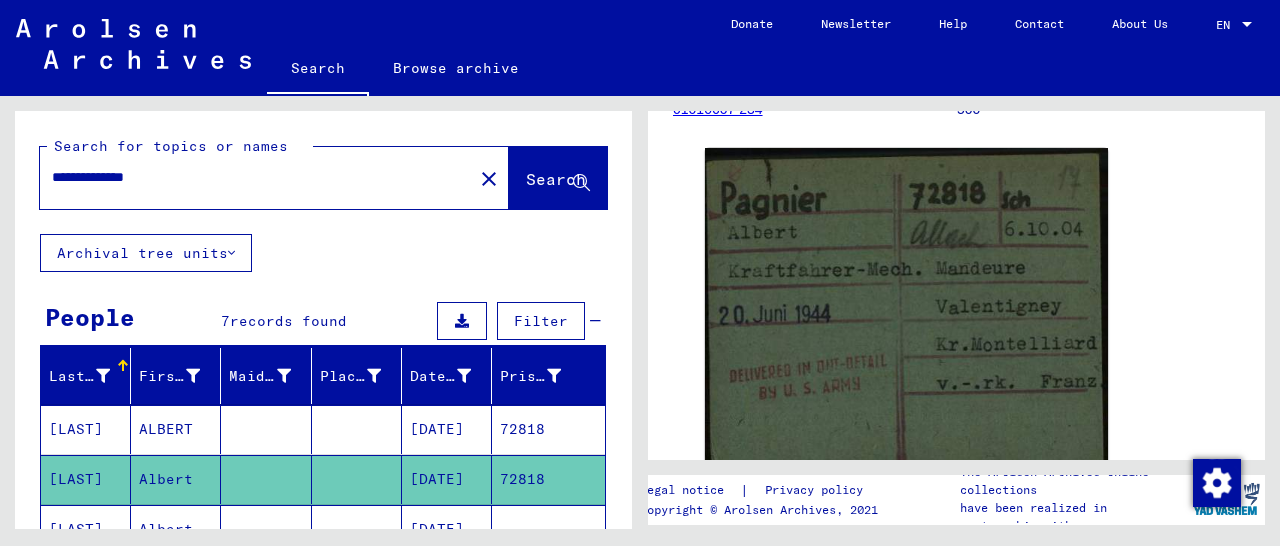 drag, startPoint x: 205, startPoint y: 169, endPoint x: 0, endPoint y: 198, distance: 207.04106 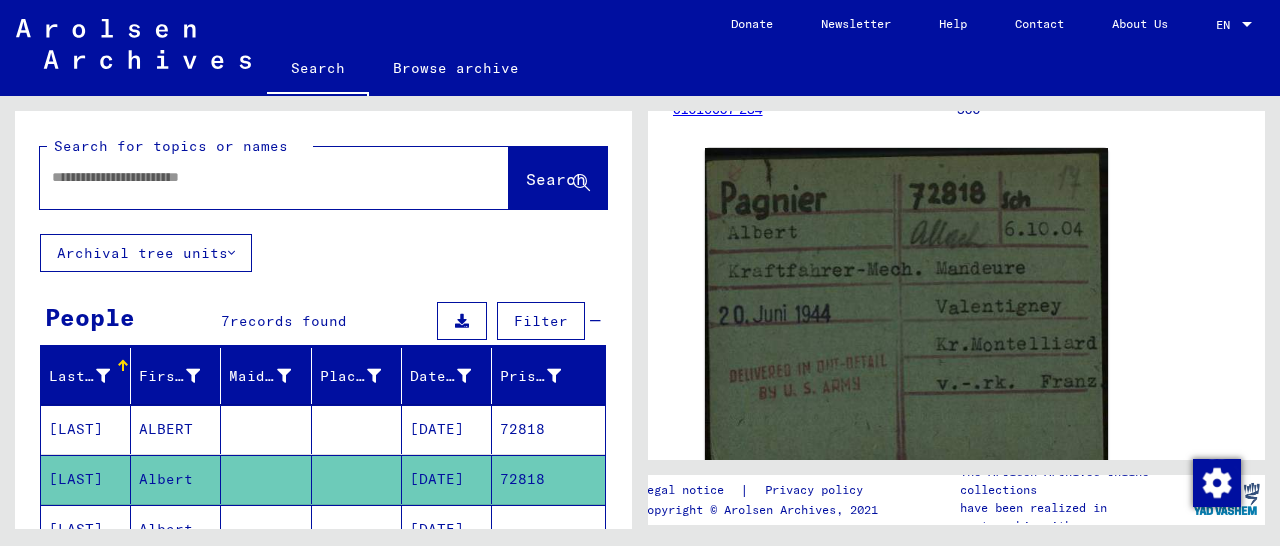 paste on "**********" 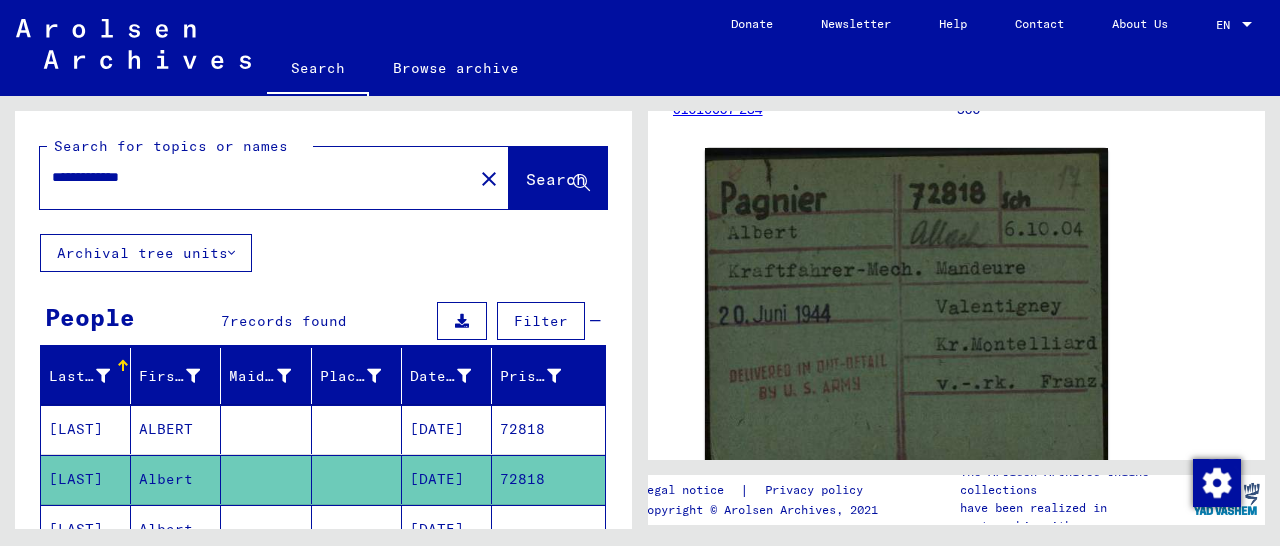 type on "**********" 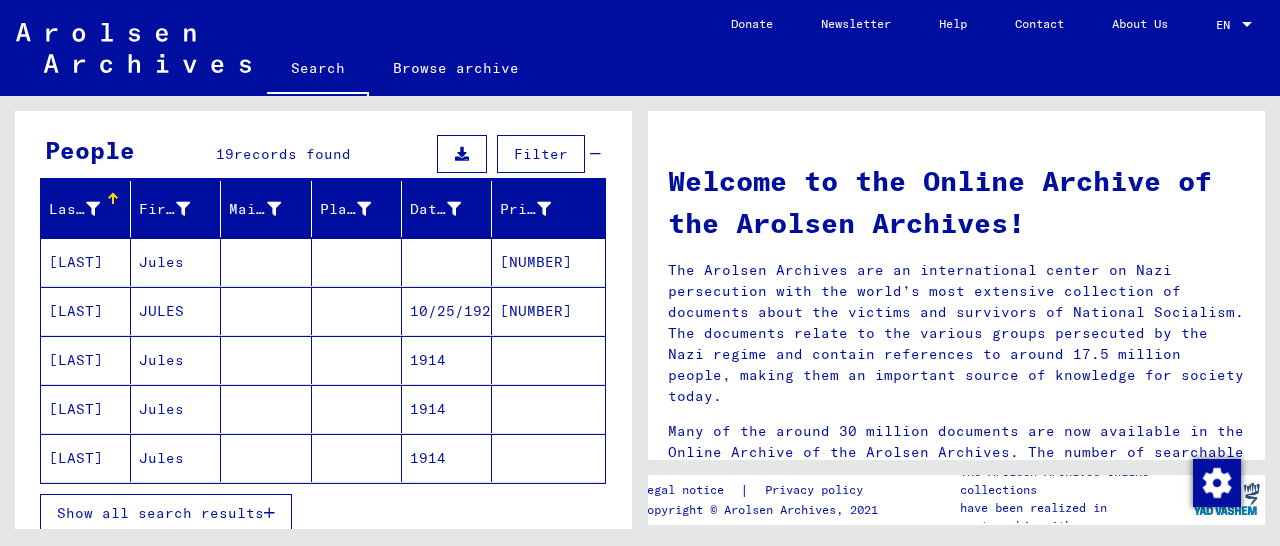 scroll, scrollTop: 208, scrollLeft: 0, axis: vertical 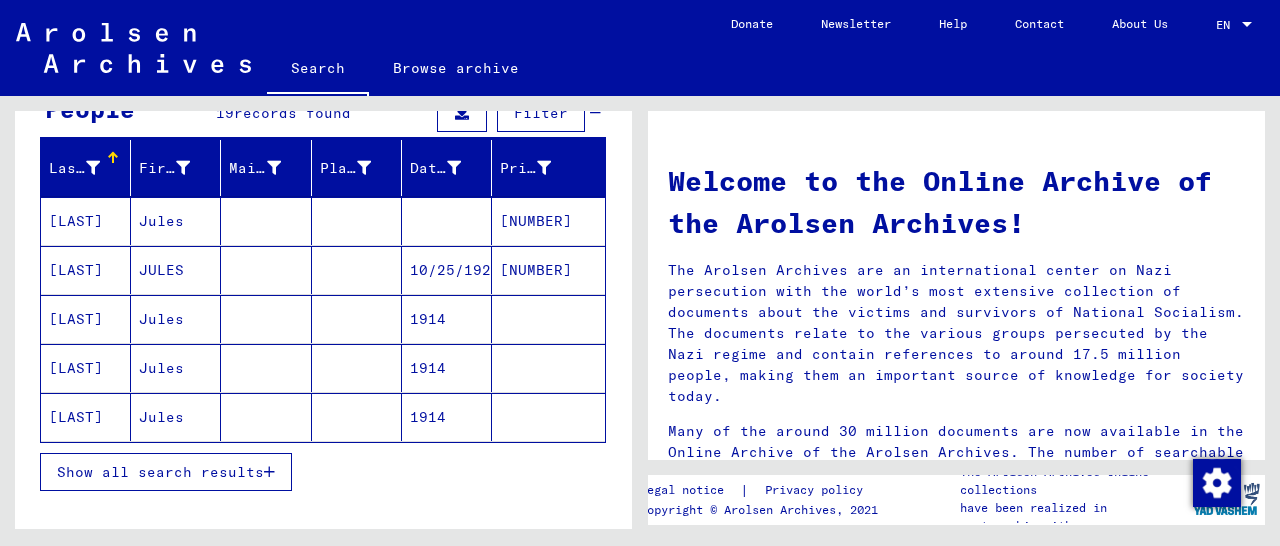 click on "[NUMBER]" at bounding box center [548, 319] 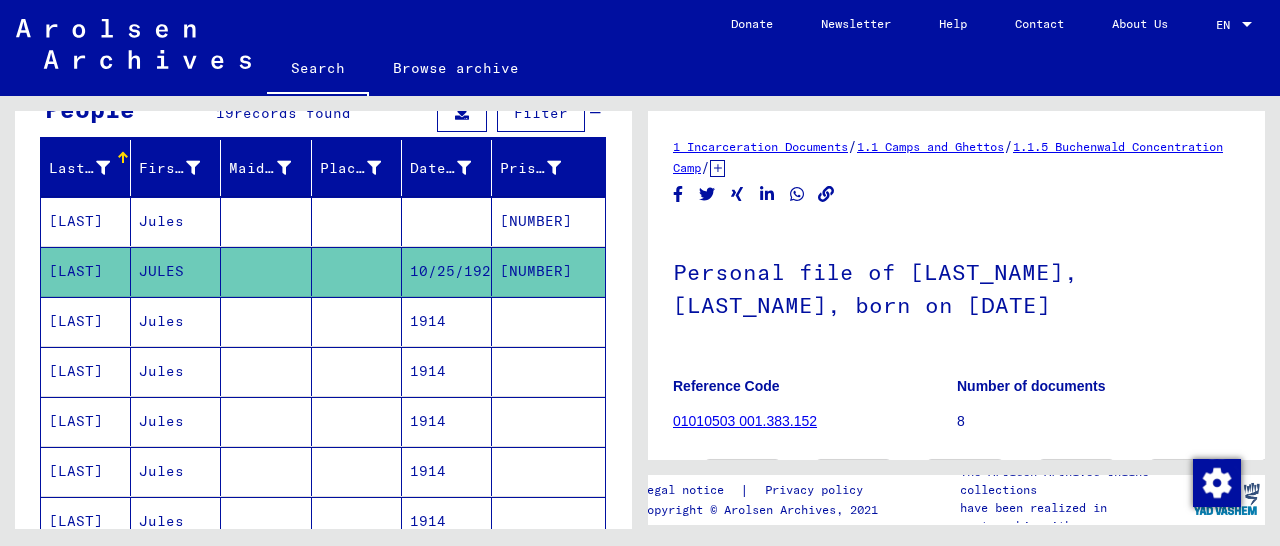 scroll, scrollTop: 312, scrollLeft: 0, axis: vertical 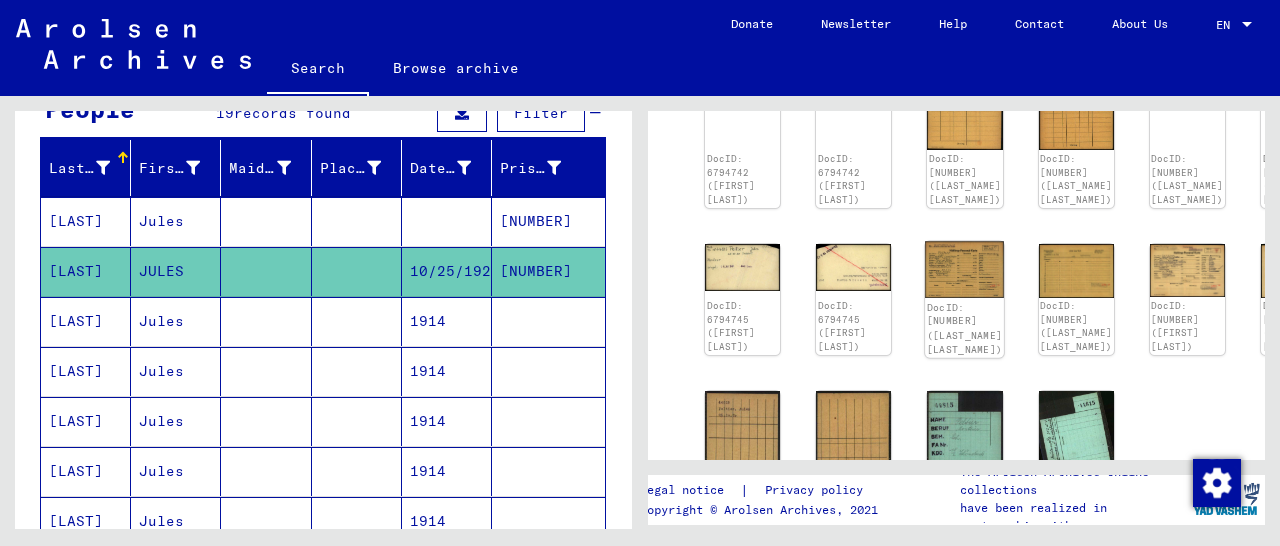 click 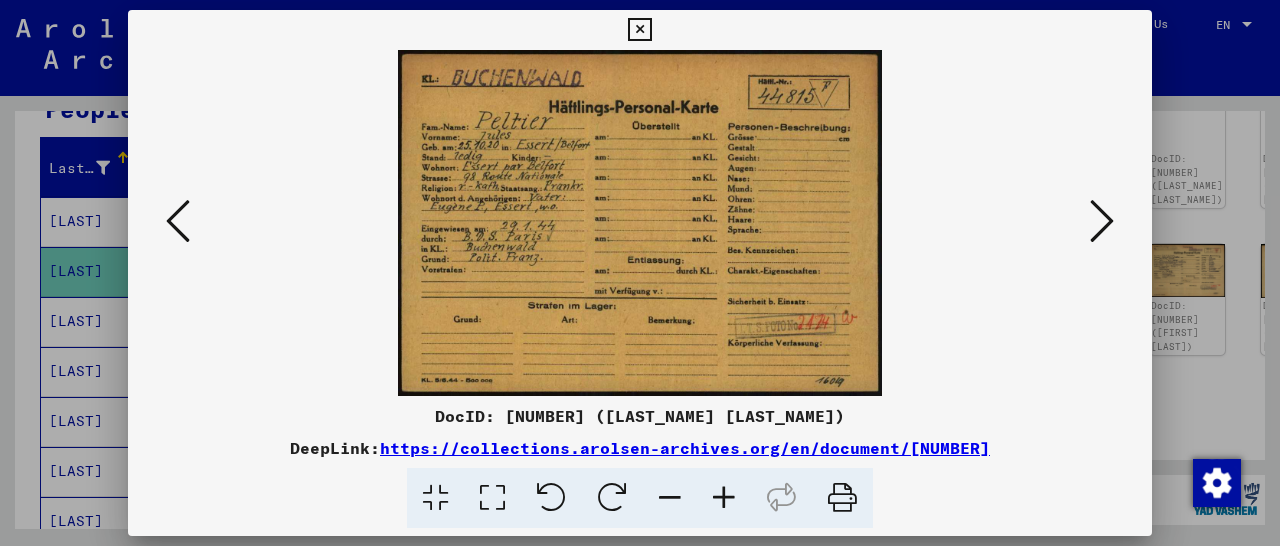 scroll, scrollTop: 416, scrollLeft: 0, axis: vertical 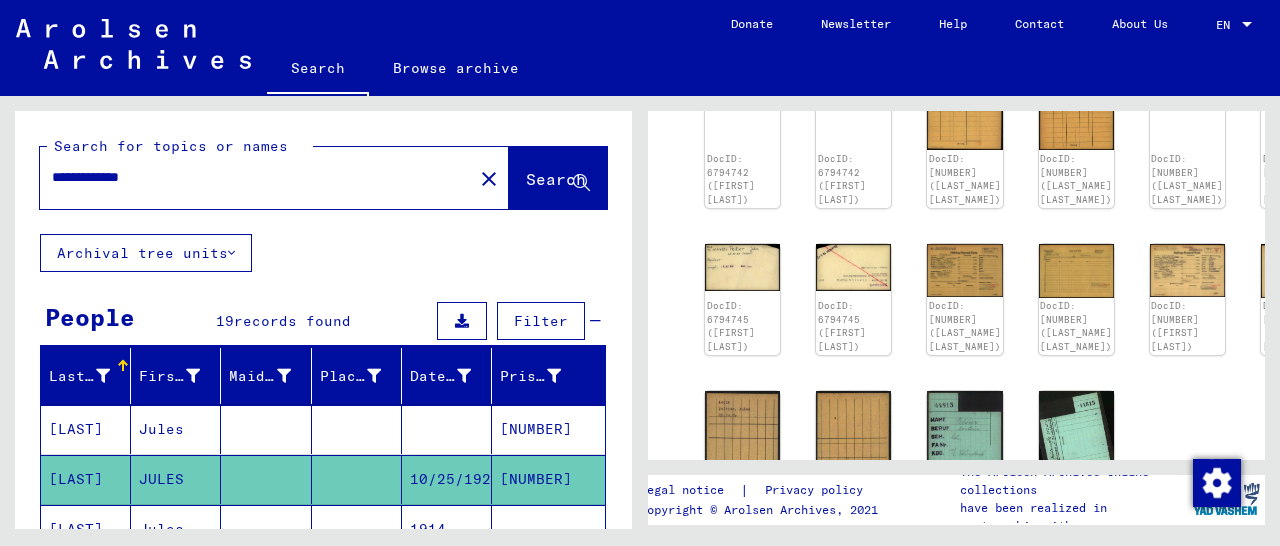 drag, startPoint x: 189, startPoint y: 175, endPoint x: 85, endPoint y: 187, distance: 104.69002 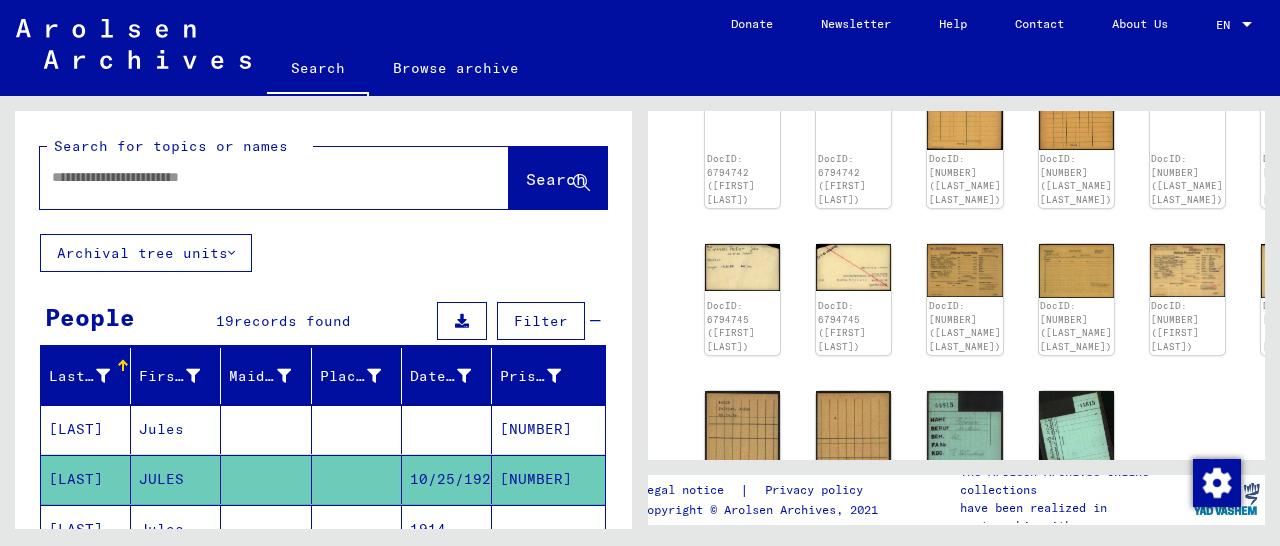 paste on "**********" 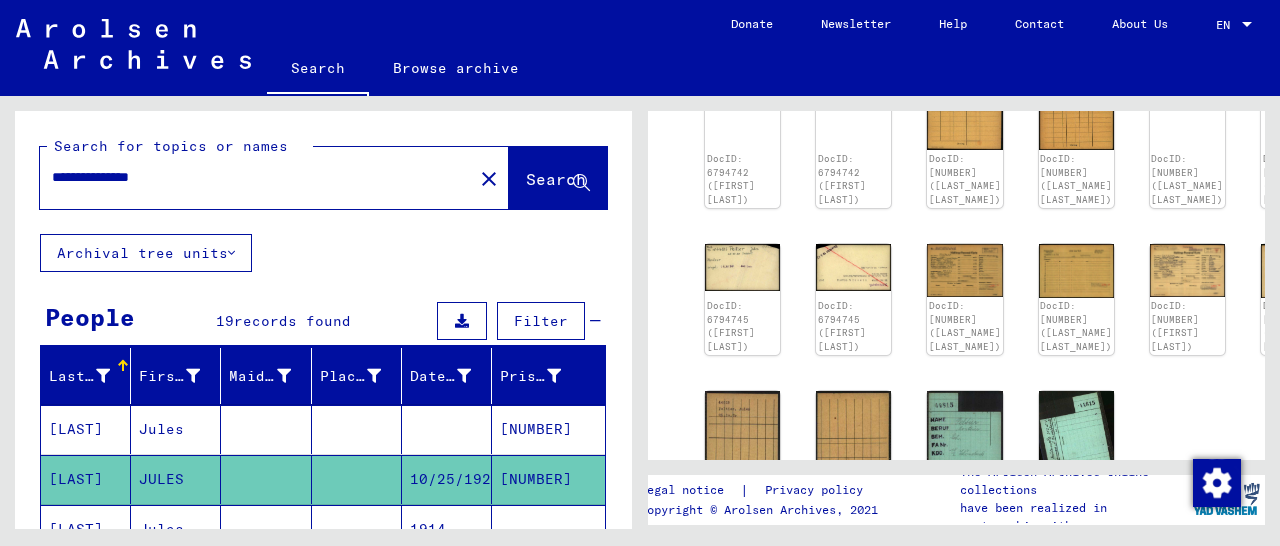 type on "**********" 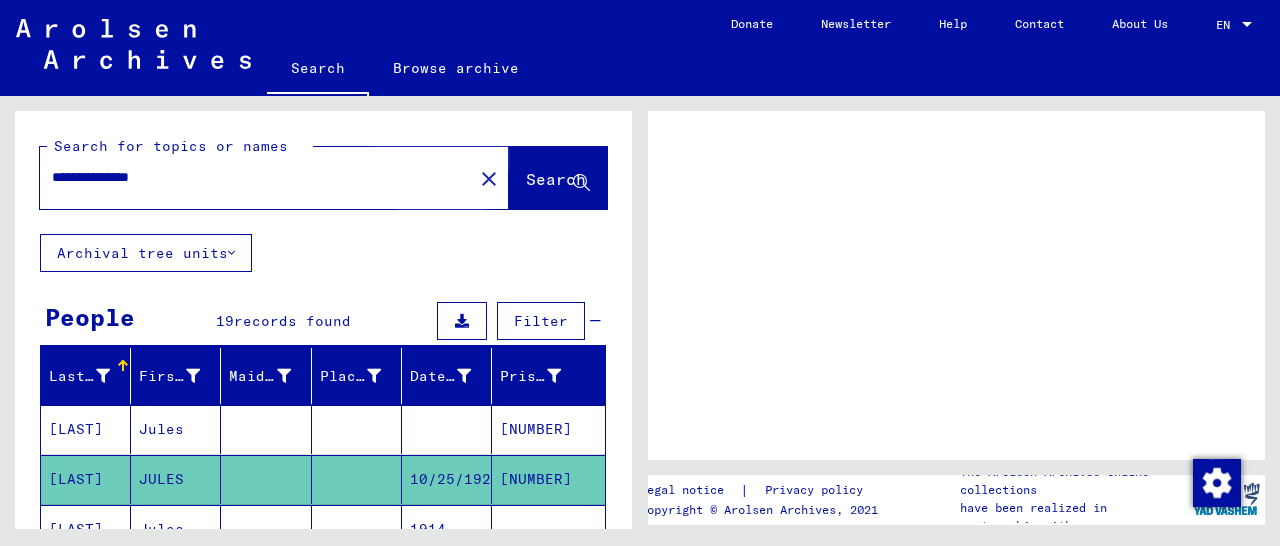scroll, scrollTop: 0, scrollLeft: 0, axis: both 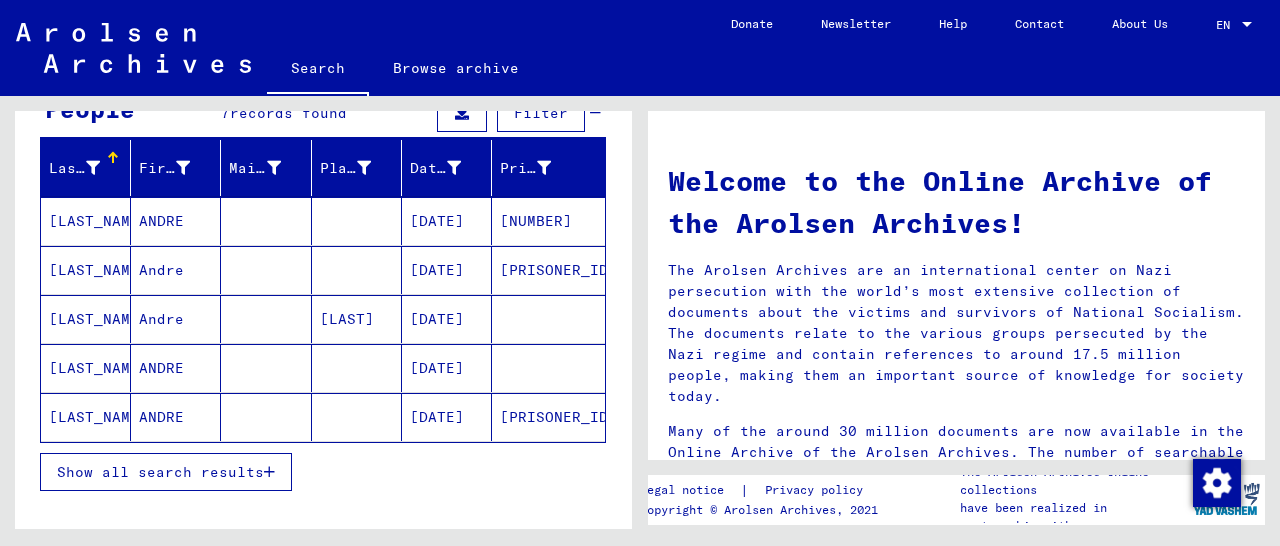 click on "[PRISONER_ID]" at bounding box center (548, 319) 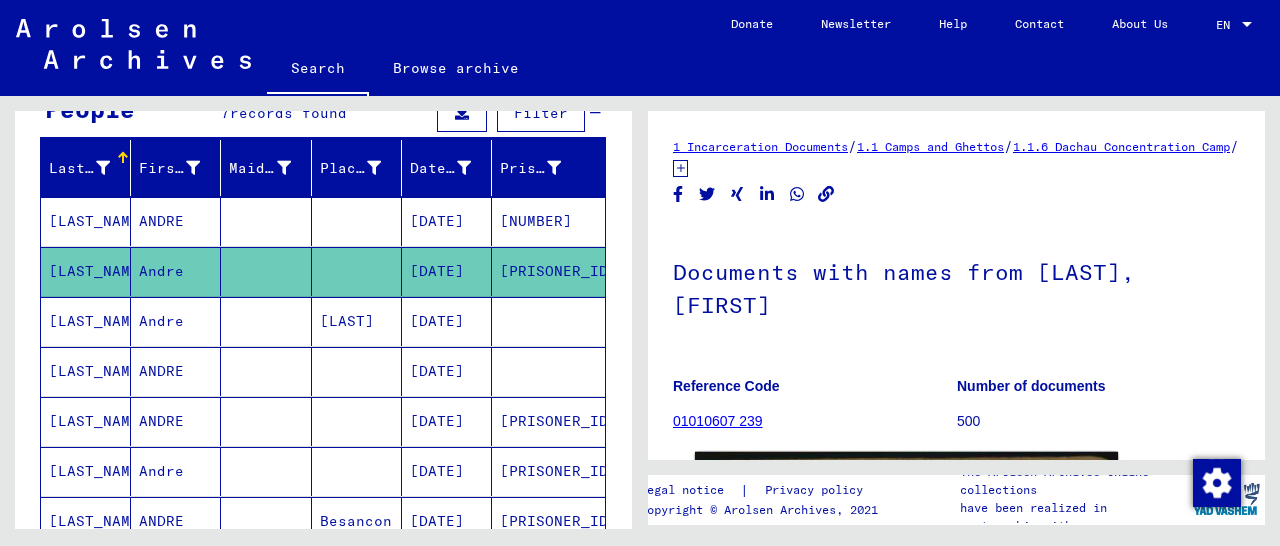 scroll, scrollTop: 208, scrollLeft: 0, axis: vertical 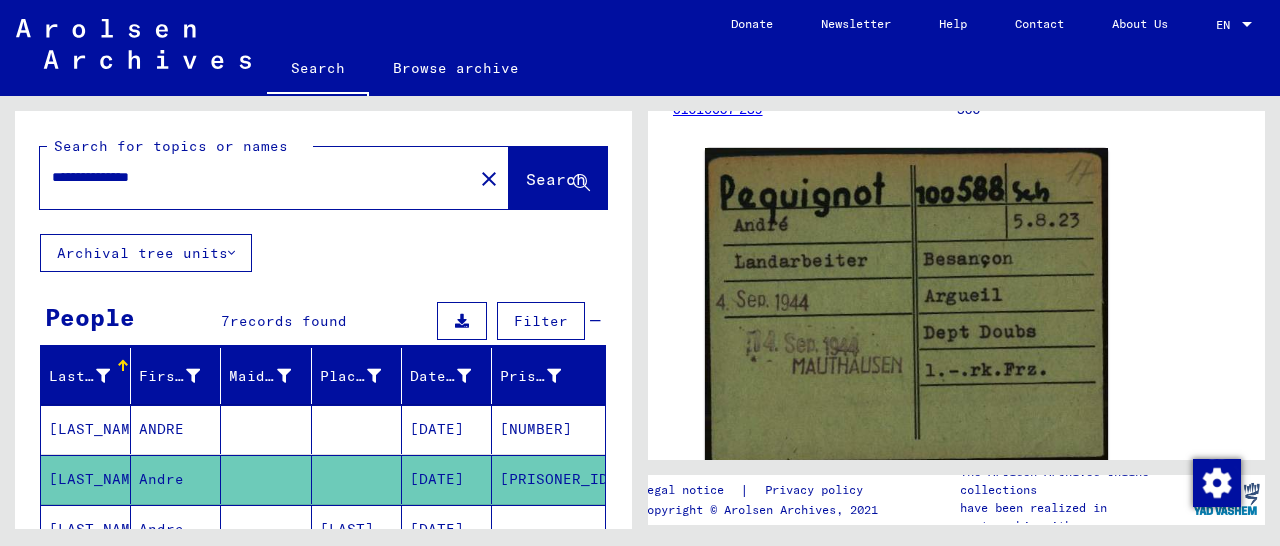 drag, startPoint x: 63, startPoint y: 182, endPoint x: 0, endPoint y: 191, distance: 63.63961 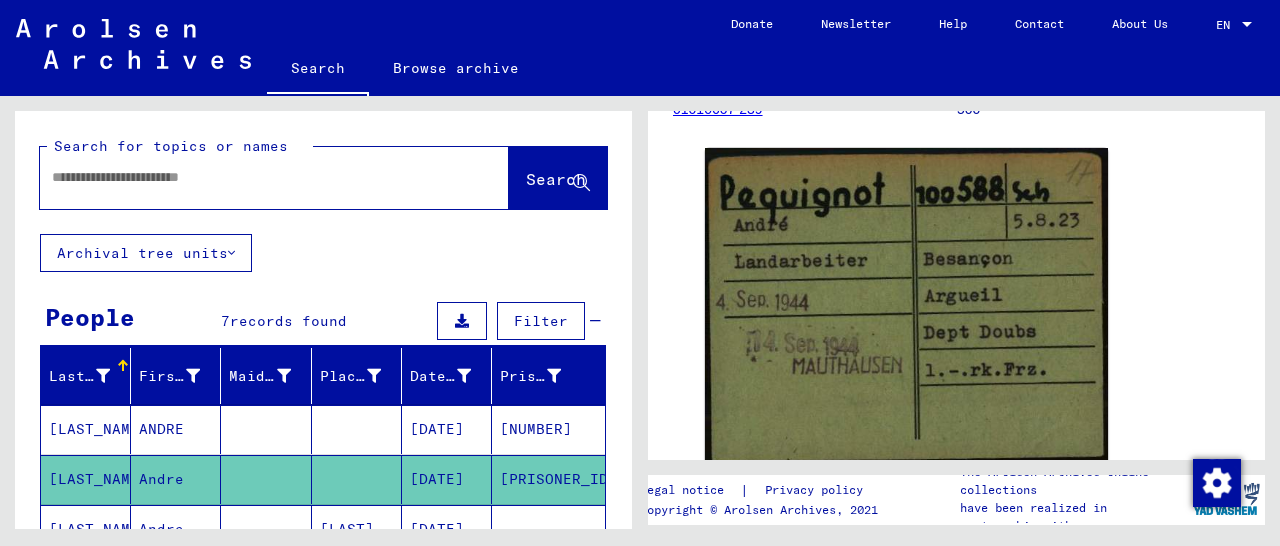 paste on "**********" 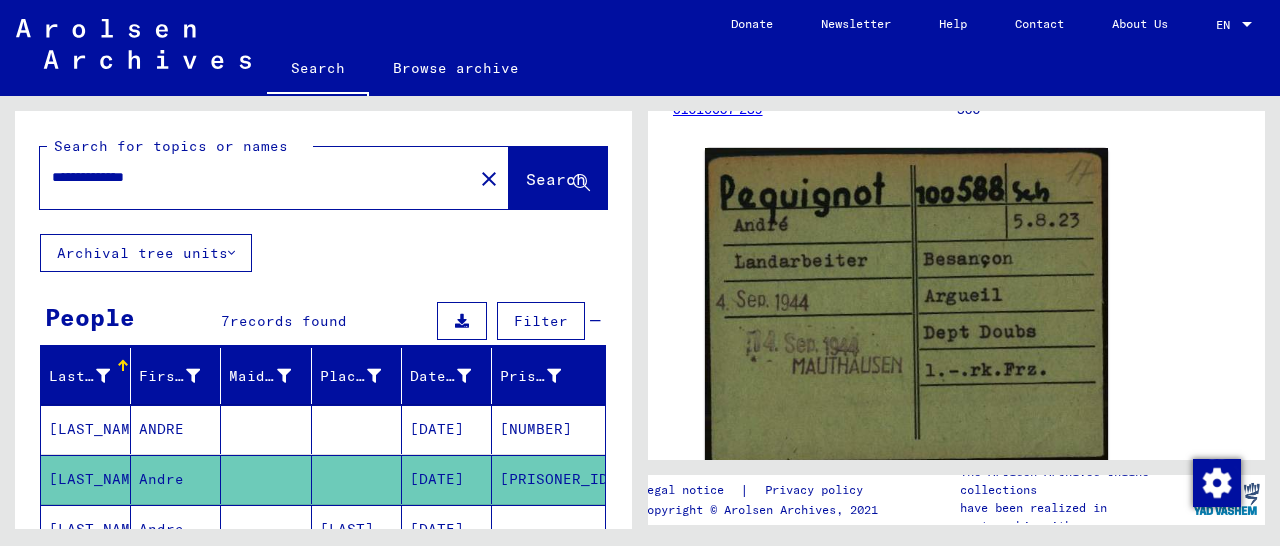 type on "**********" 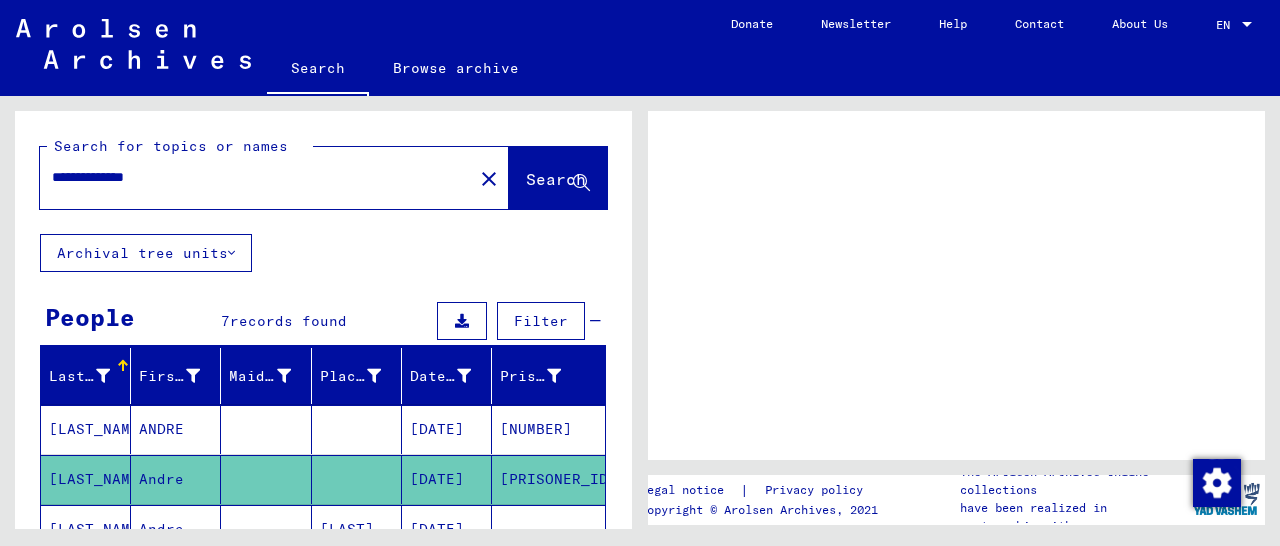 scroll, scrollTop: 0, scrollLeft: 0, axis: both 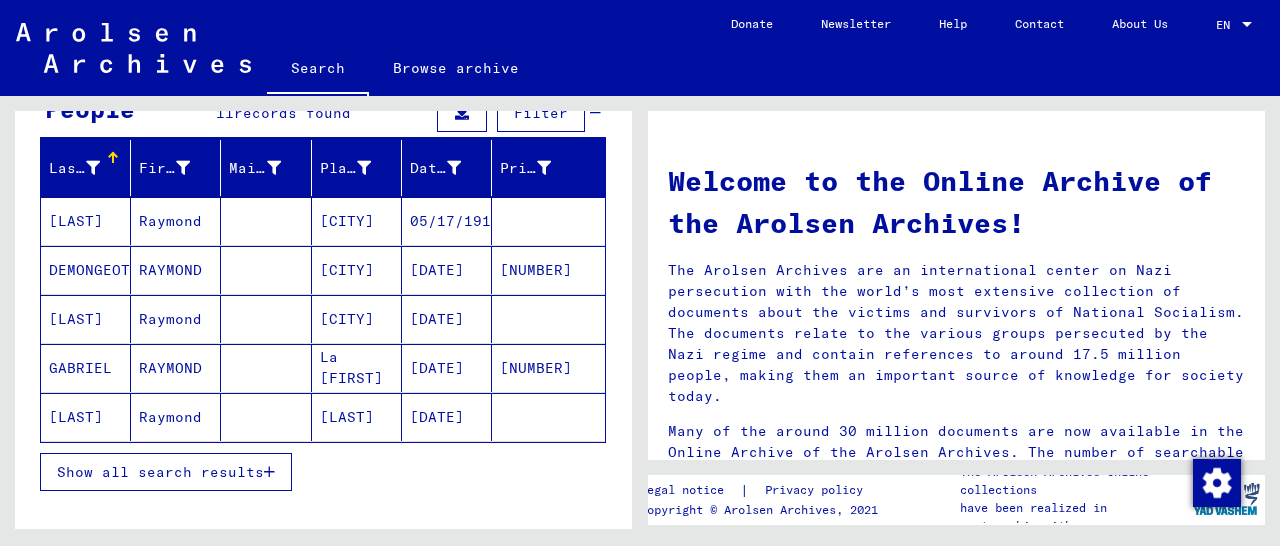 click on "Show all search results" at bounding box center (166, 472) 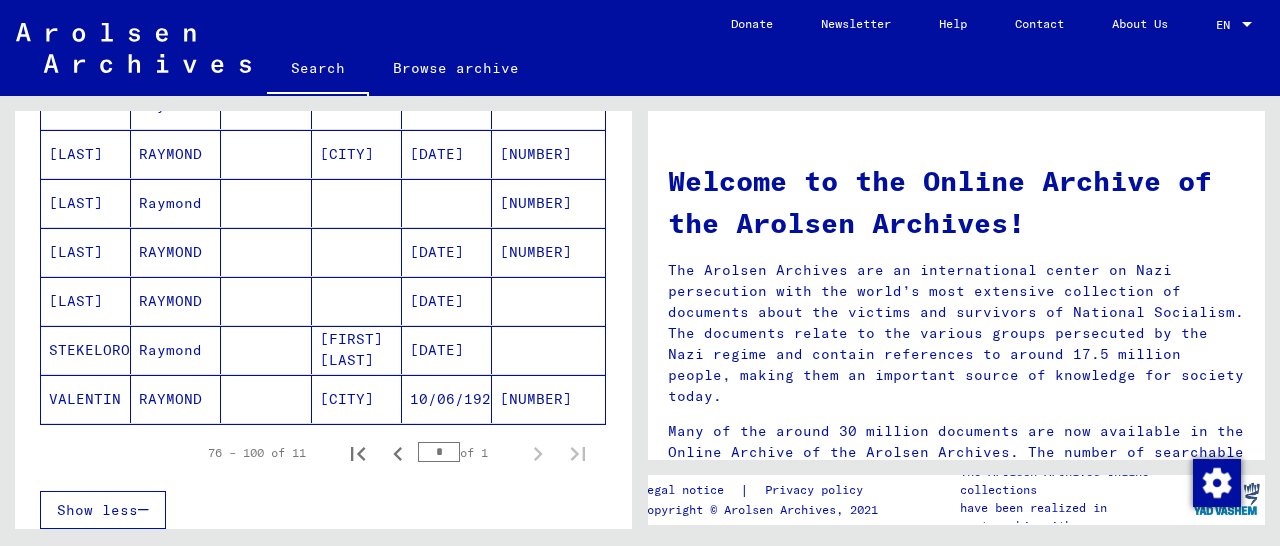 scroll, scrollTop: 416, scrollLeft: 0, axis: vertical 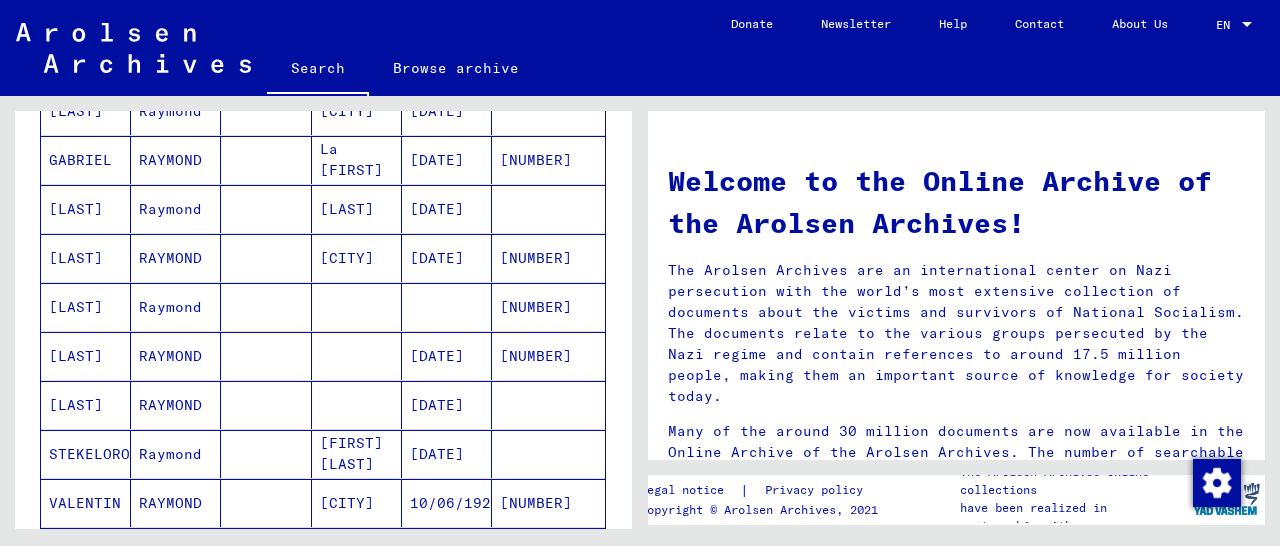 click on "[NUMBER]" at bounding box center [548, 307] 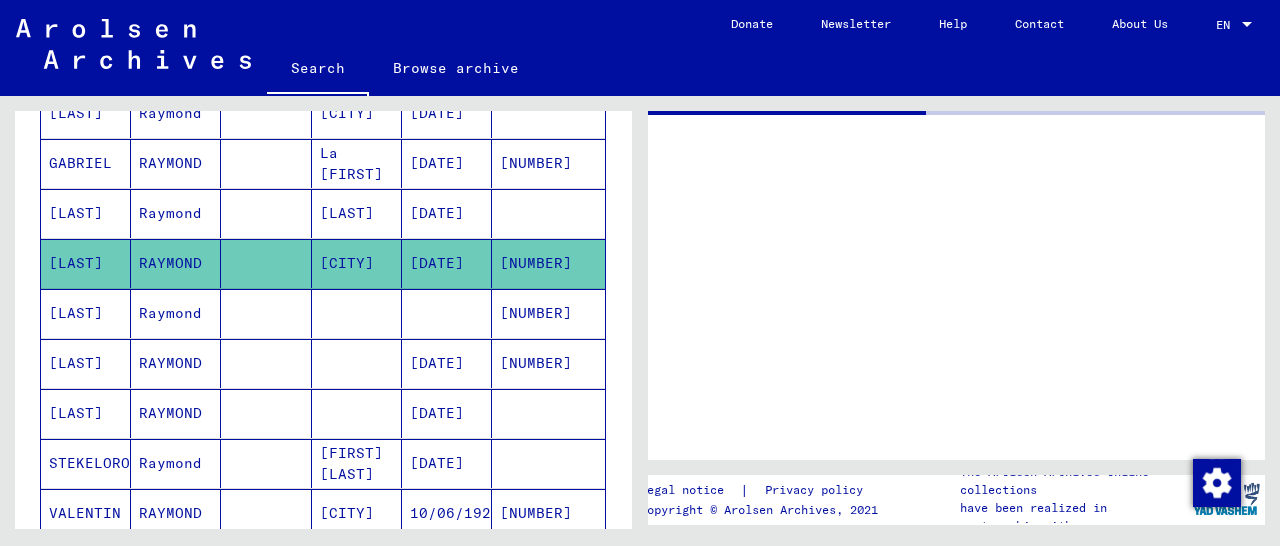 scroll, scrollTop: 418, scrollLeft: 0, axis: vertical 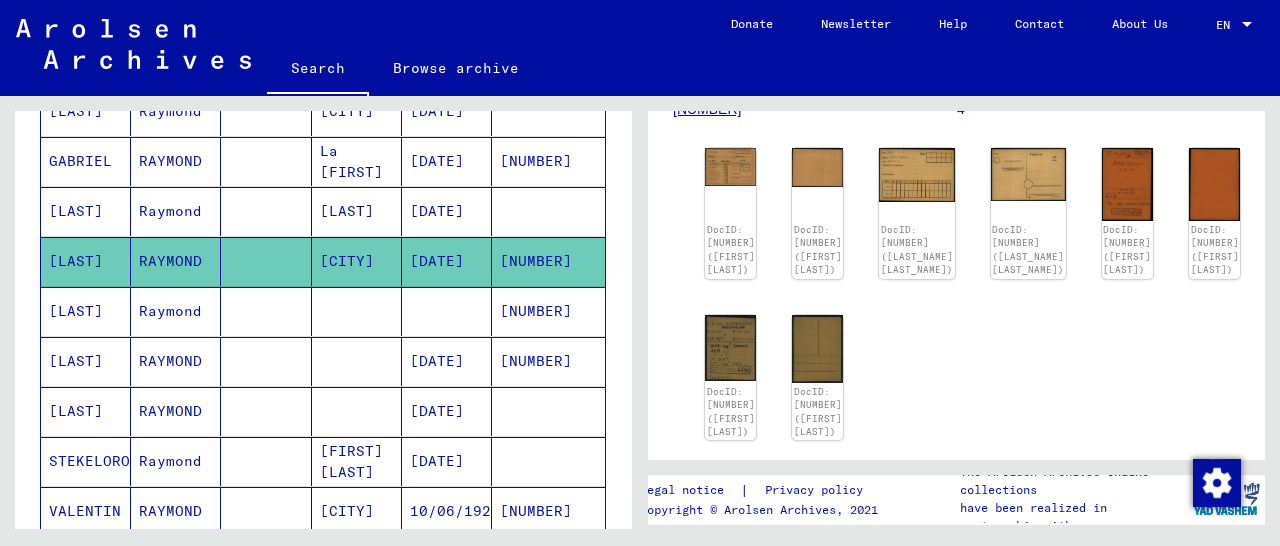 click on "[NUMBER]" at bounding box center [548, 411] 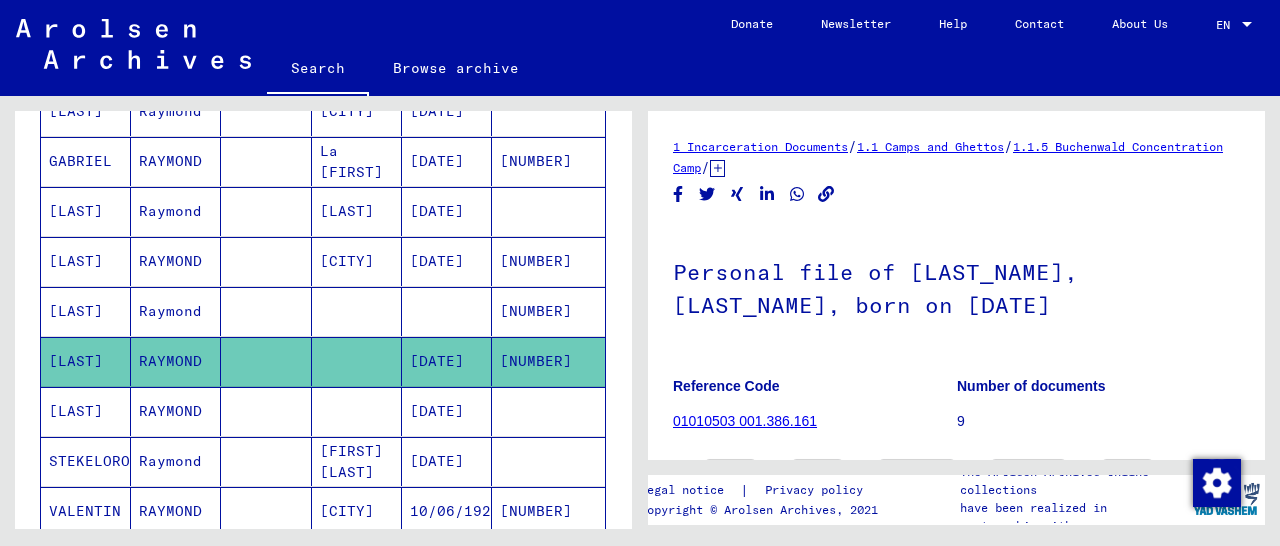 scroll, scrollTop: 312, scrollLeft: 0, axis: vertical 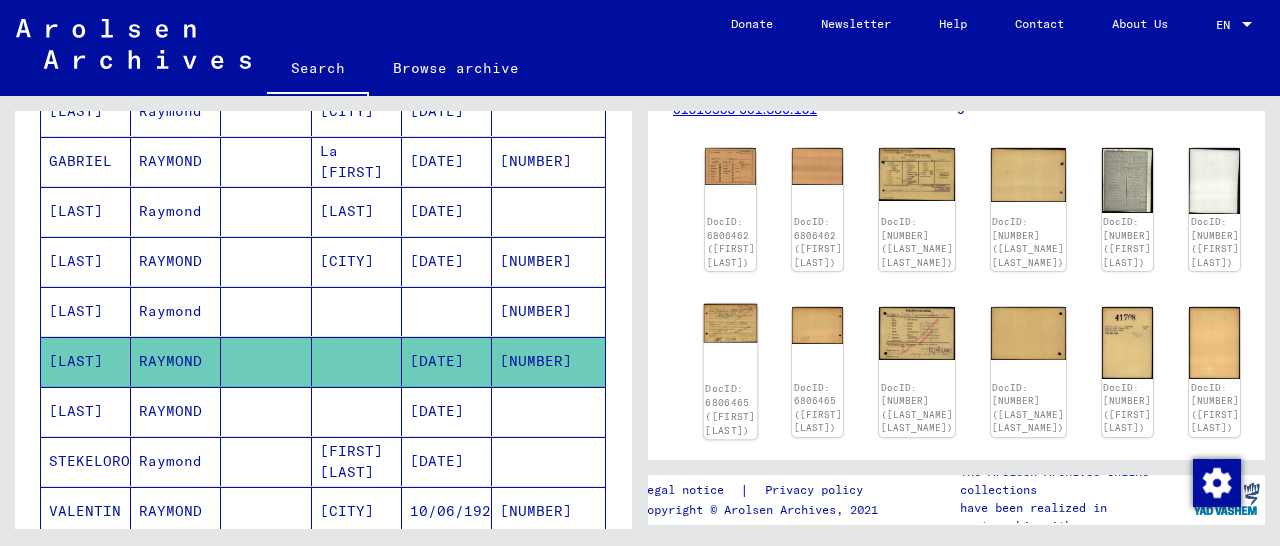 click 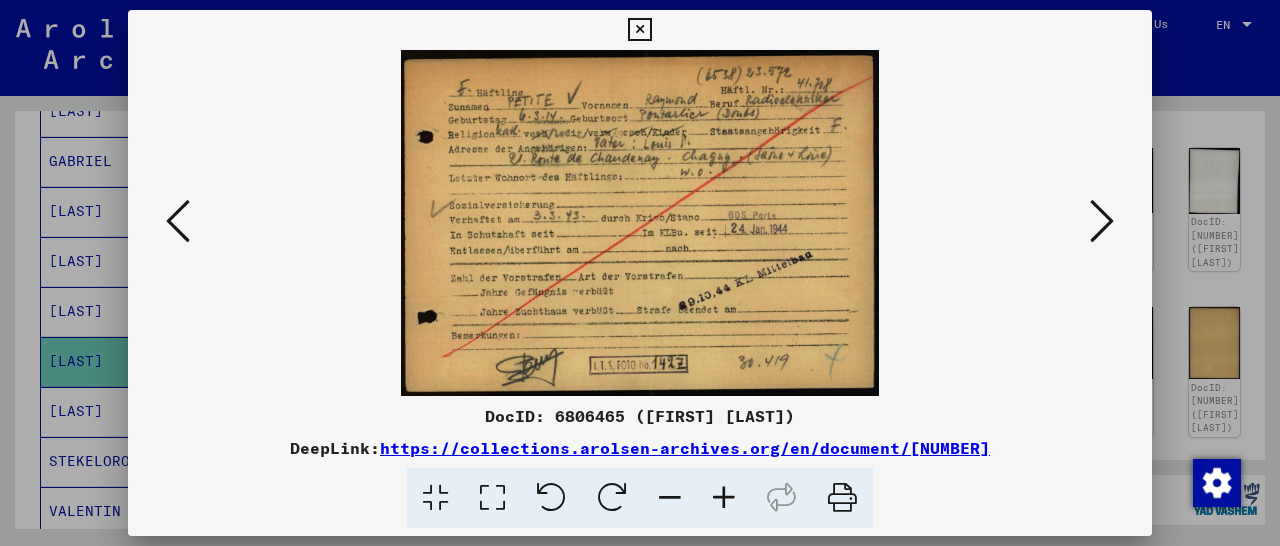 click at bounding box center (639, 30) 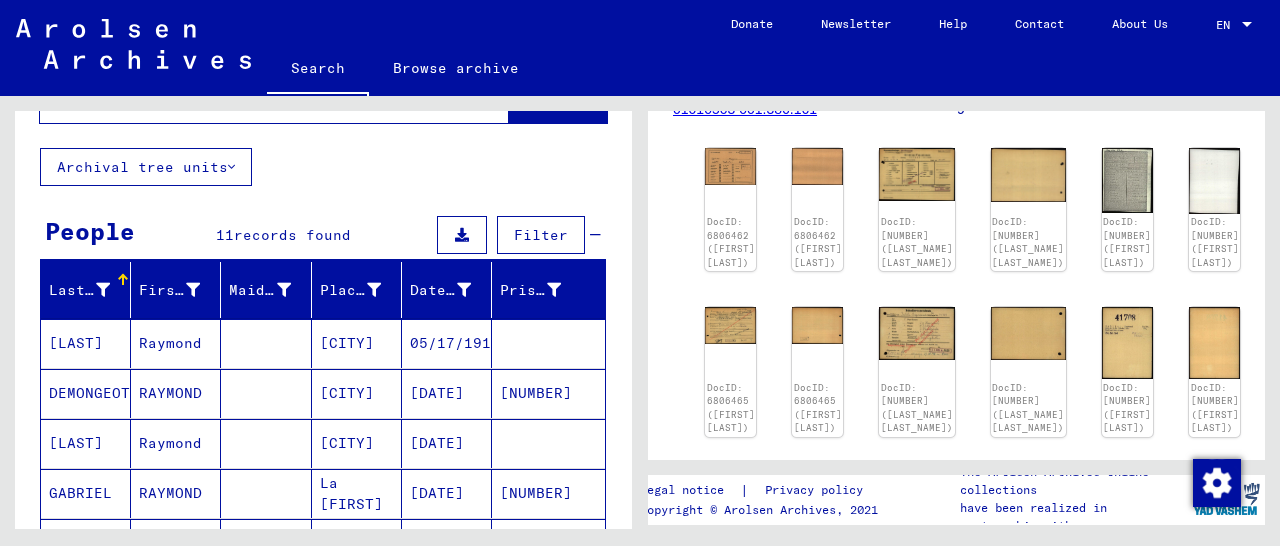 scroll, scrollTop: 0, scrollLeft: 0, axis: both 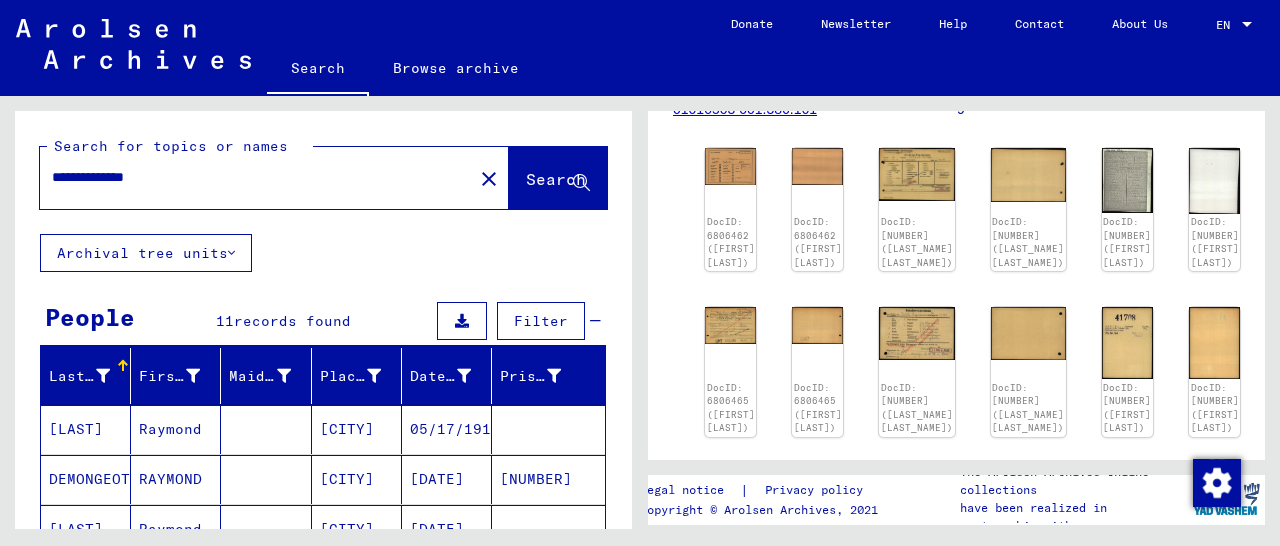 drag, startPoint x: 0, startPoint y: 199, endPoint x: 87, endPoint y: 204, distance: 87.14356 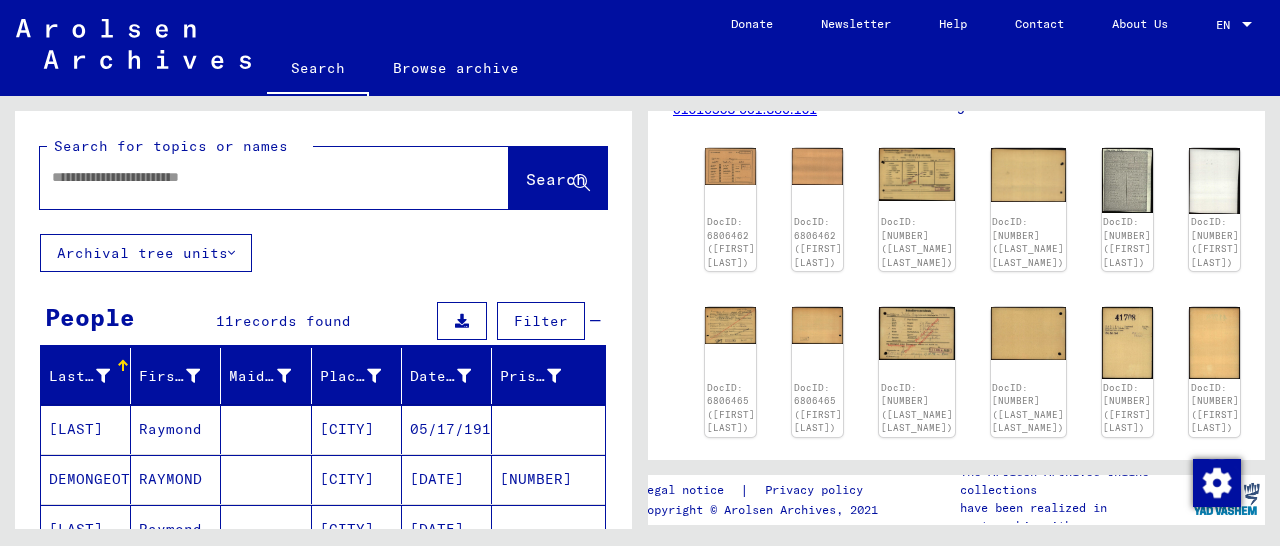paste on "**********" 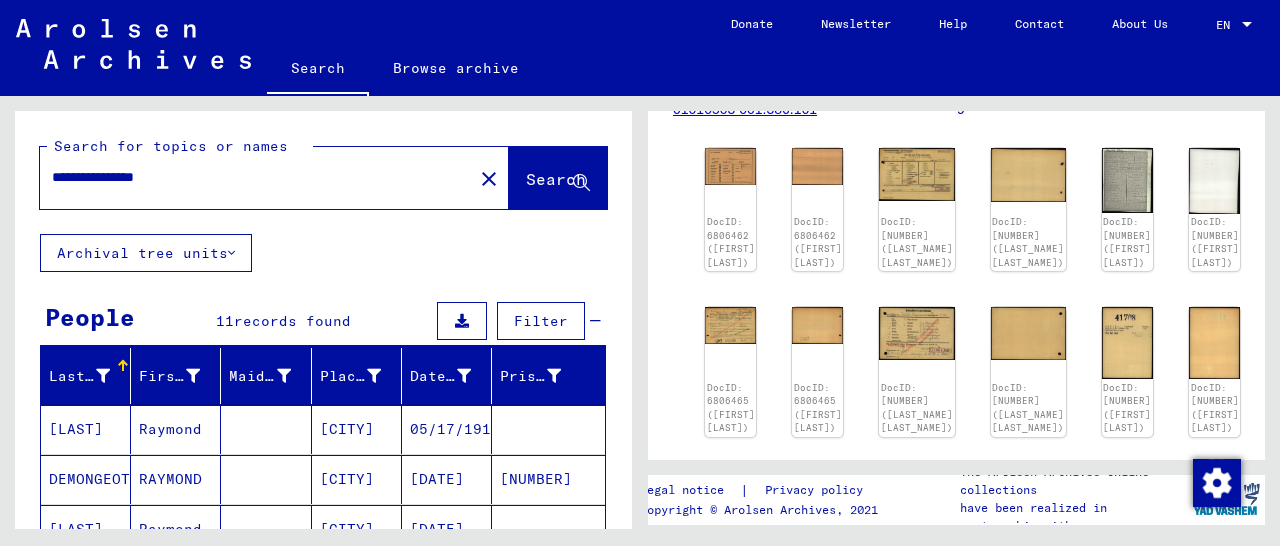type on "**********" 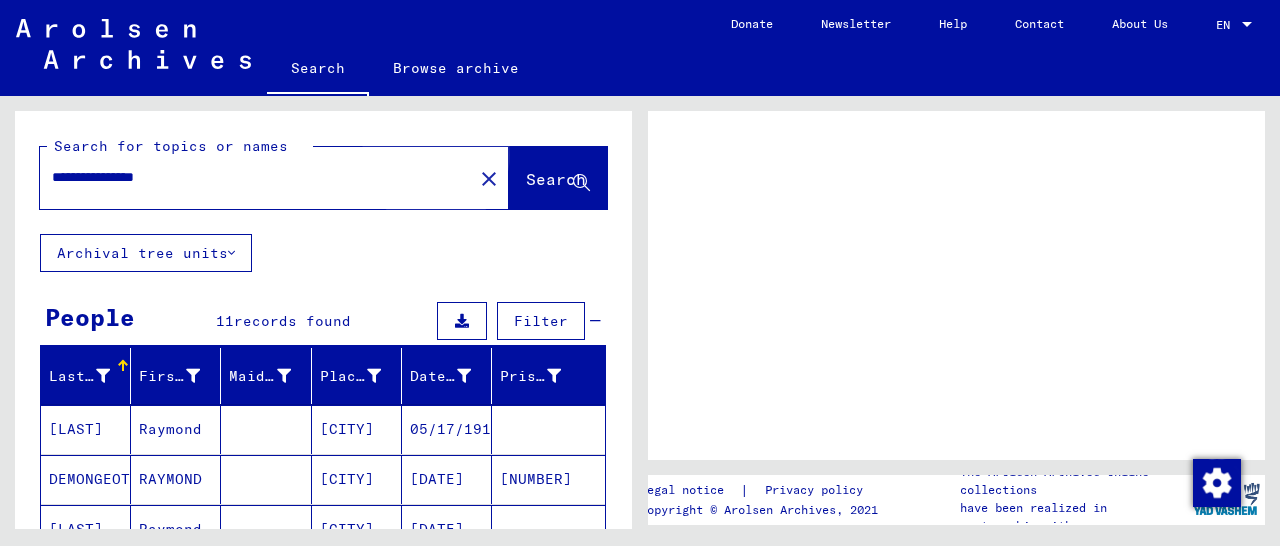 scroll, scrollTop: 0, scrollLeft: 0, axis: both 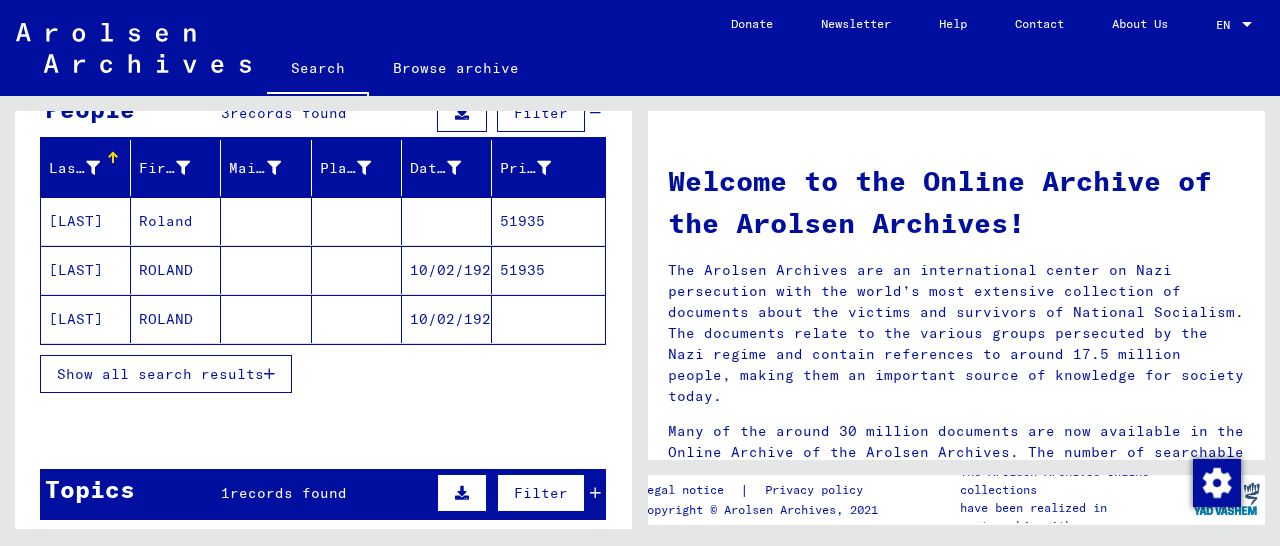 click on "51935" at bounding box center (548, 319) 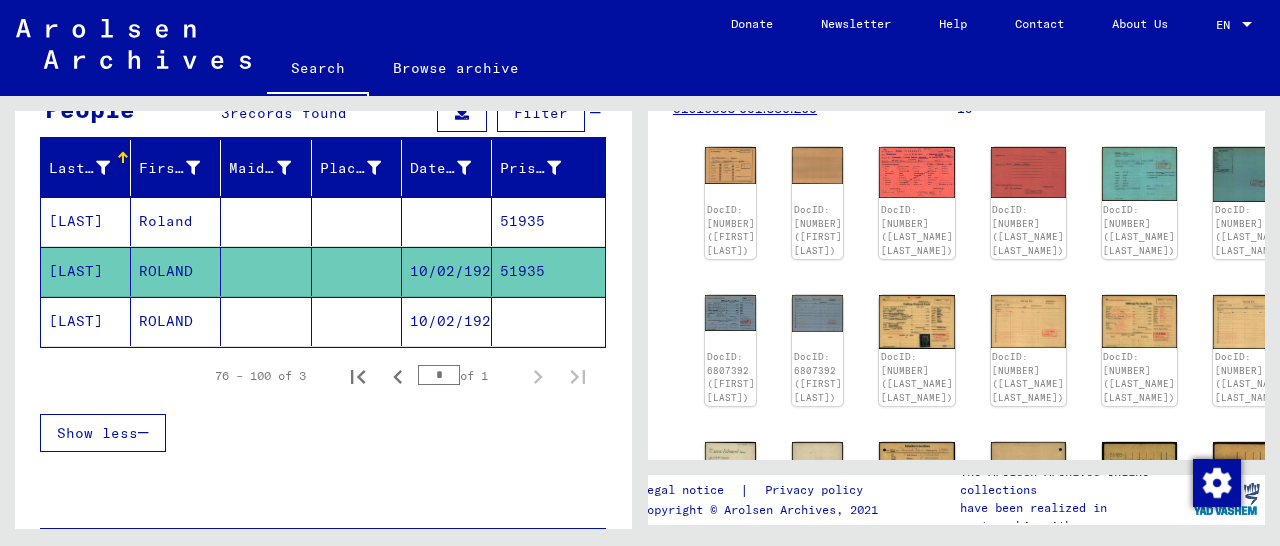 scroll, scrollTop: 416, scrollLeft: 0, axis: vertical 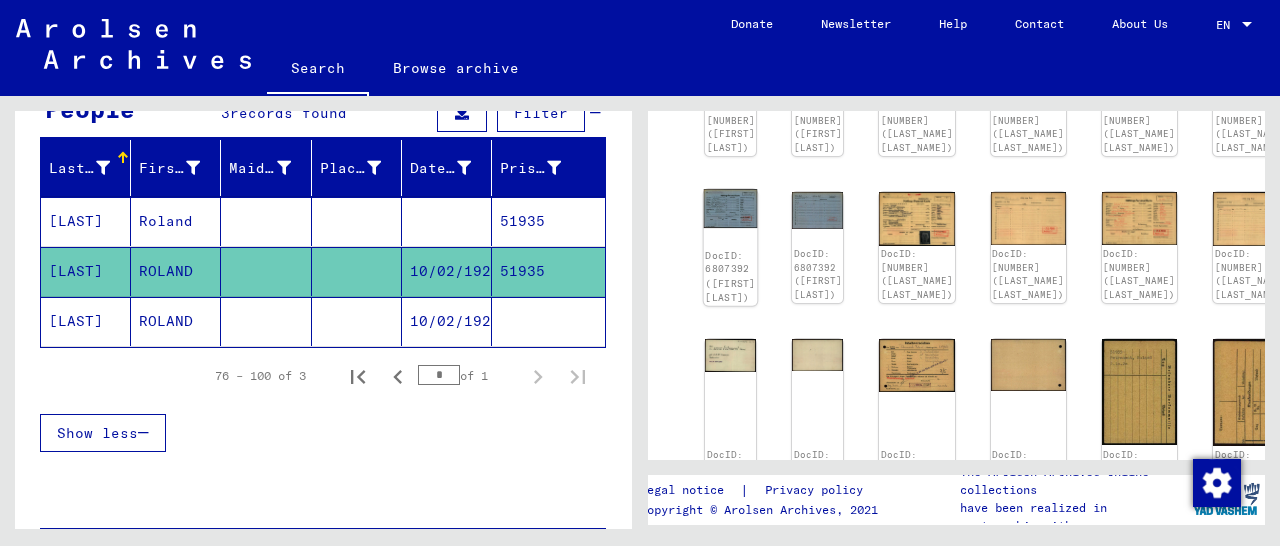 click 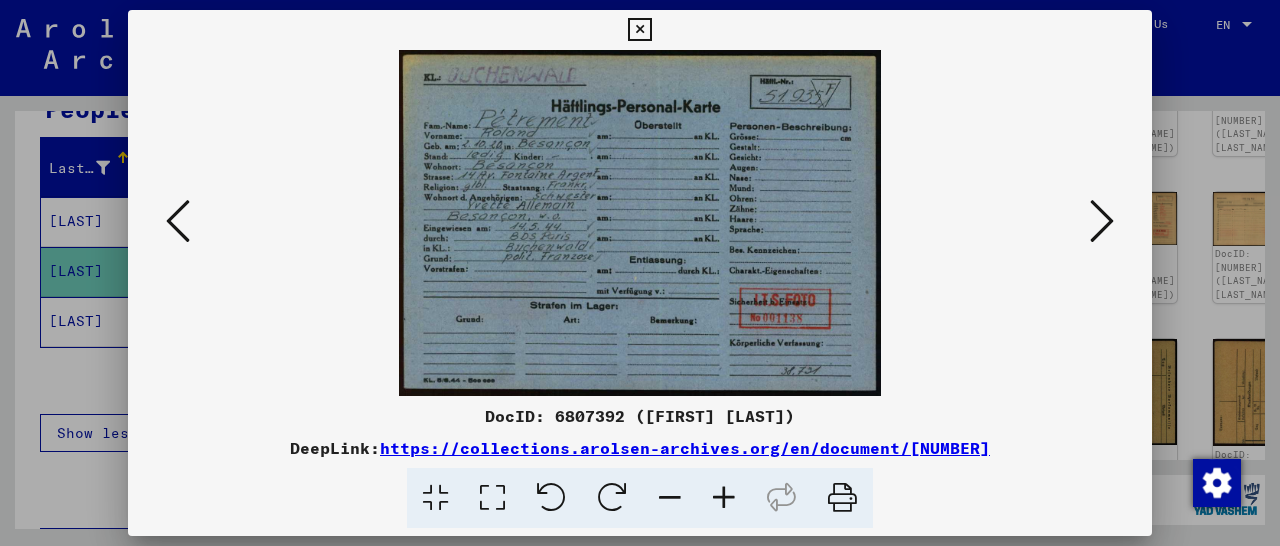 click at bounding box center [639, 30] 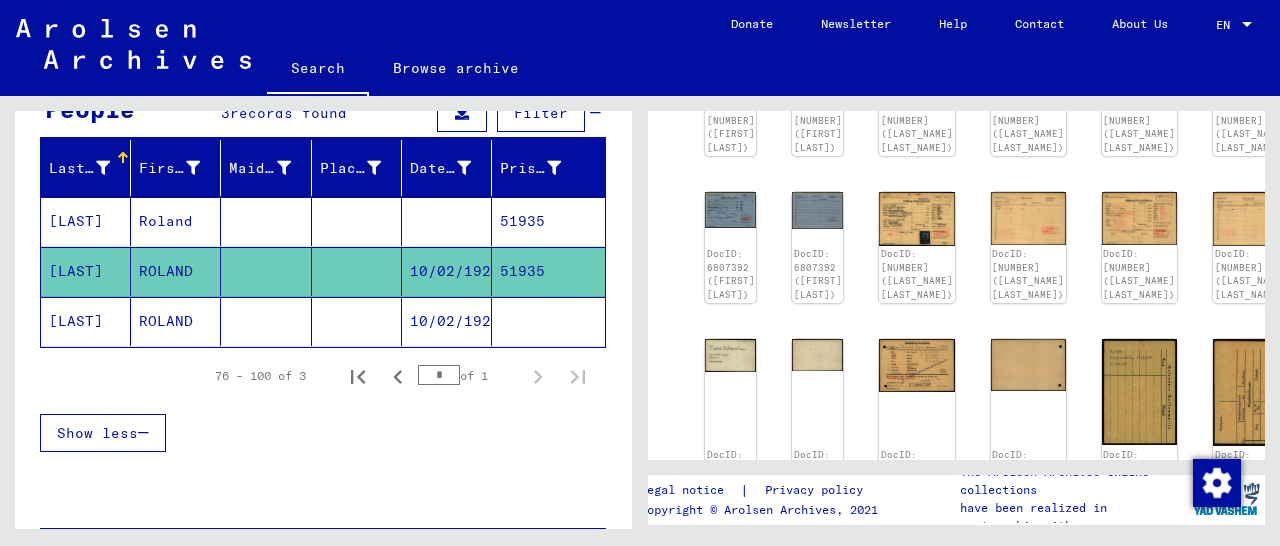 scroll, scrollTop: 0, scrollLeft: 0, axis: both 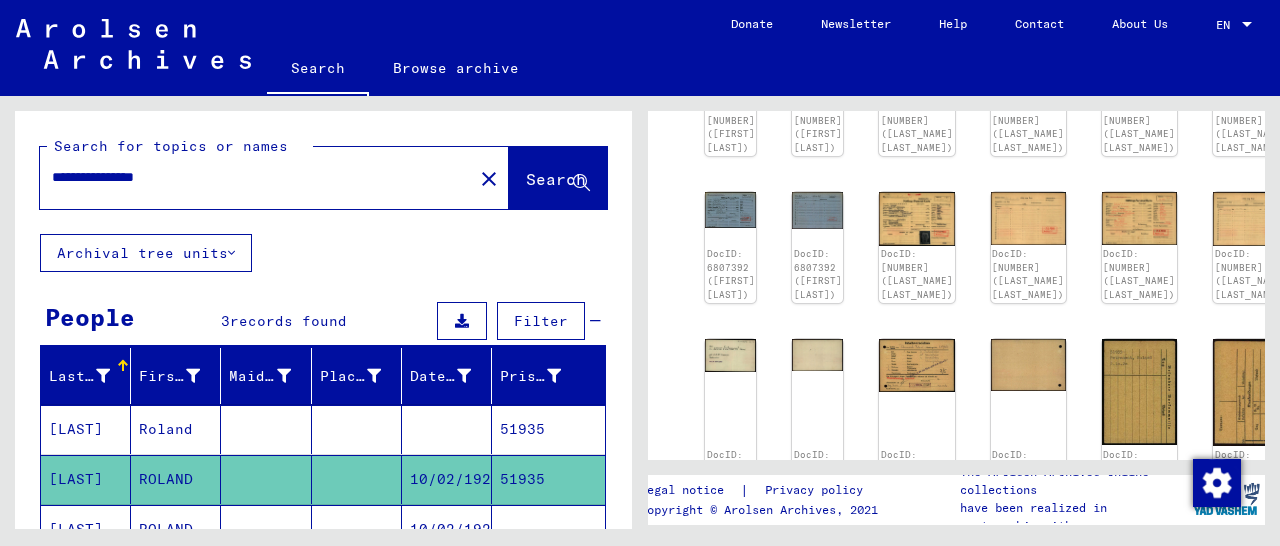 drag, startPoint x: 164, startPoint y: 175, endPoint x: 57, endPoint y: 175, distance: 107 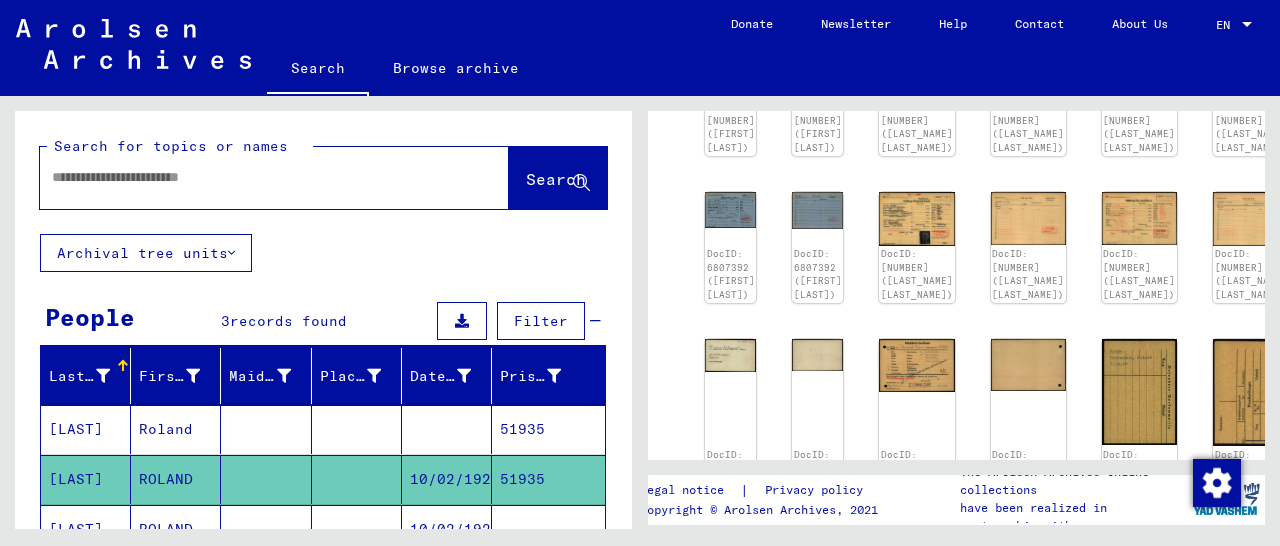 paste on "**********" 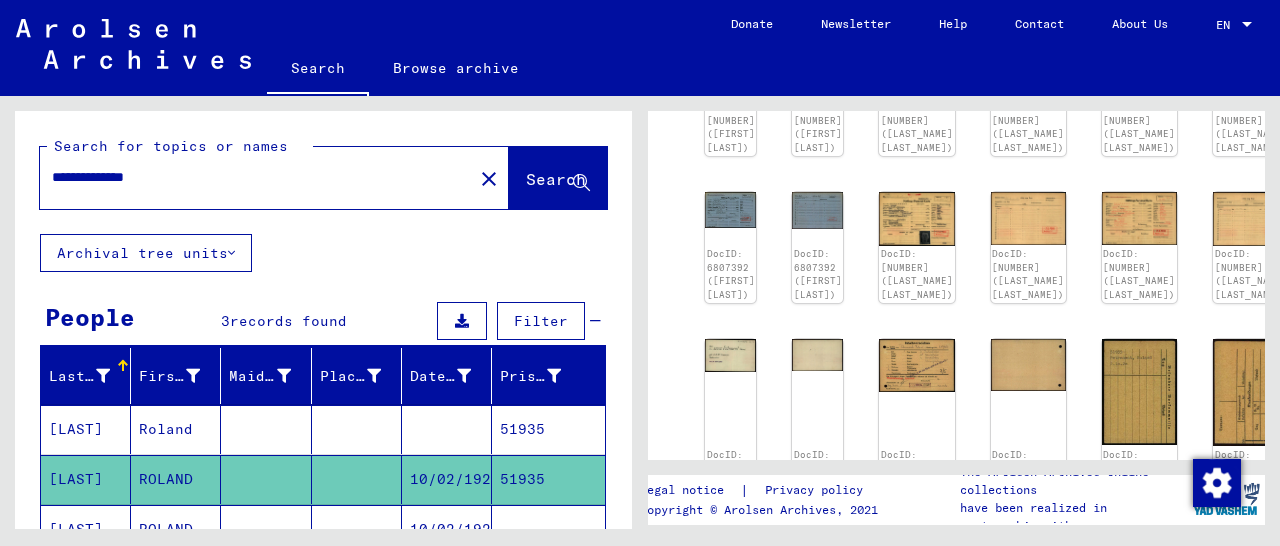 type on "**********" 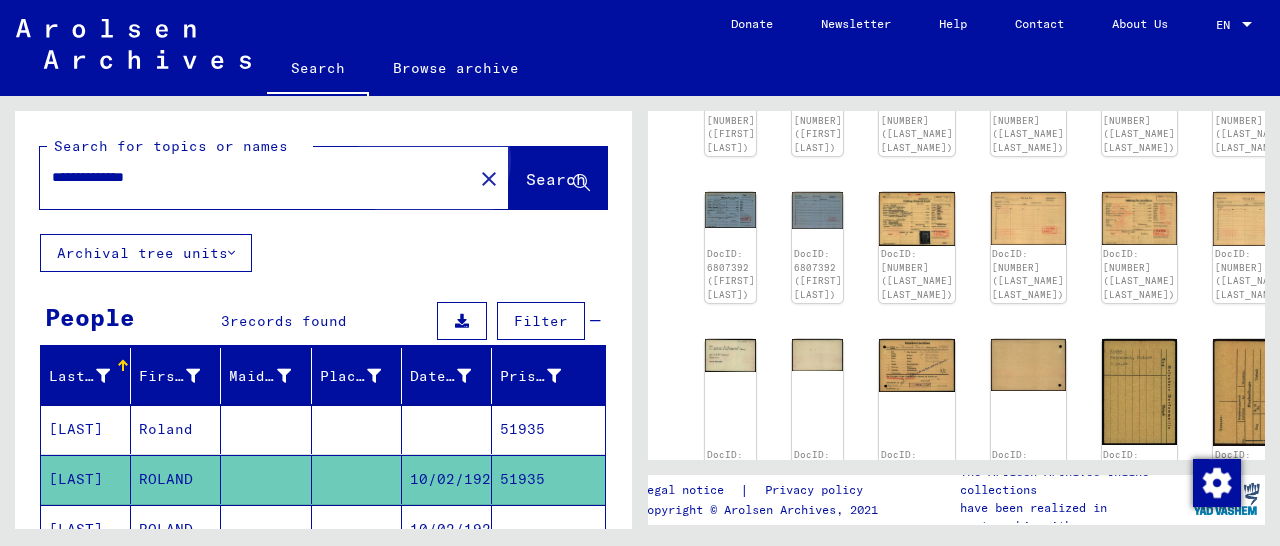 click on "Search" 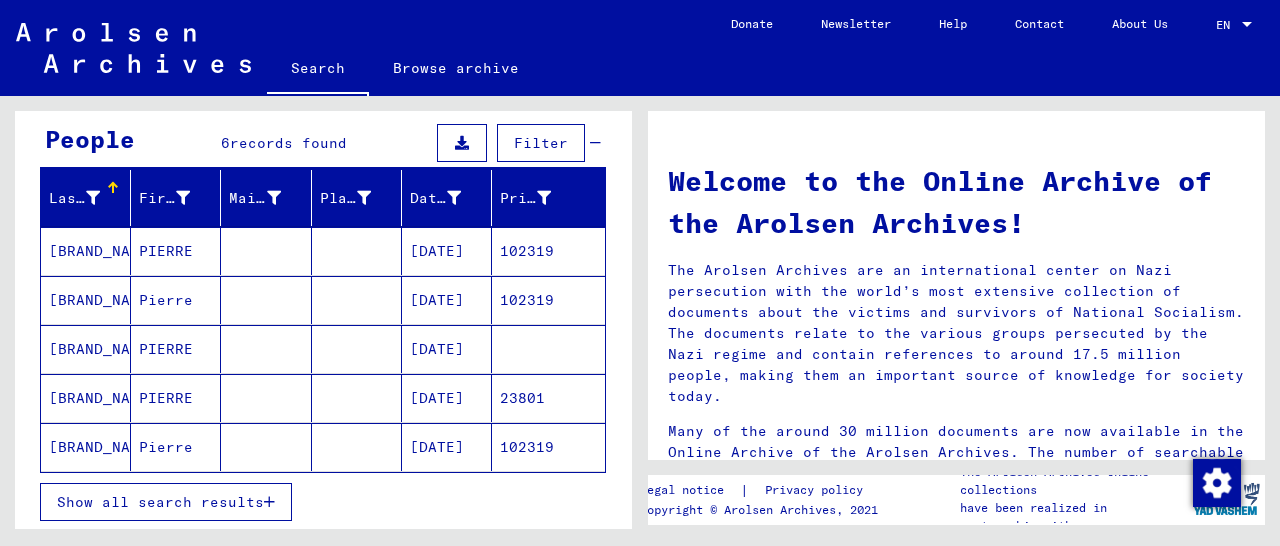 scroll, scrollTop: 208, scrollLeft: 0, axis: vertical 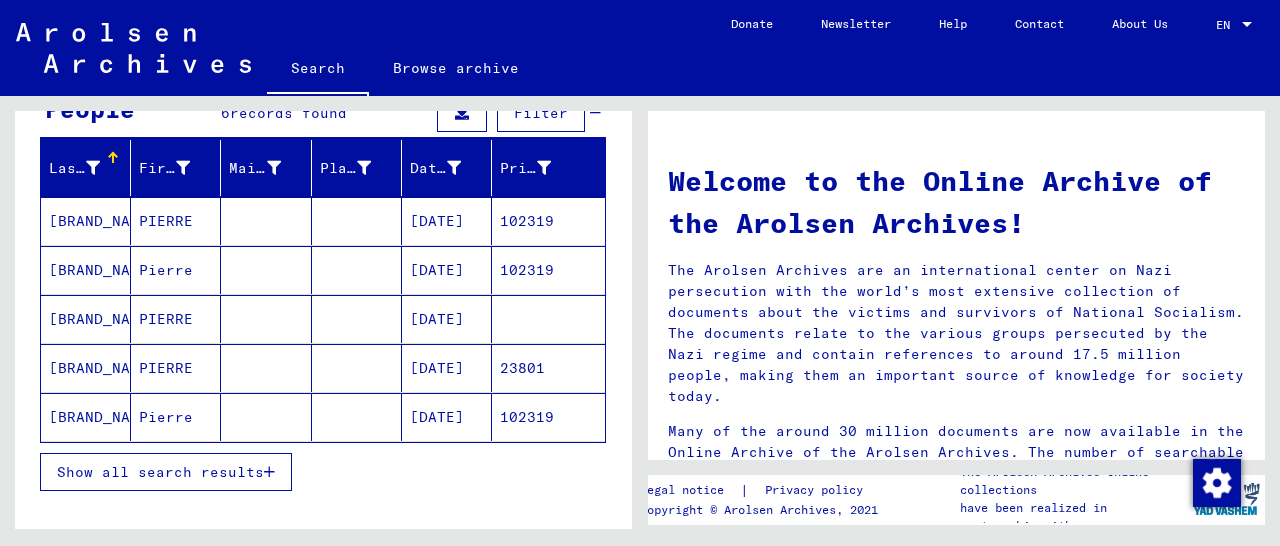 click on "102319" at bounding box center (548, 270) 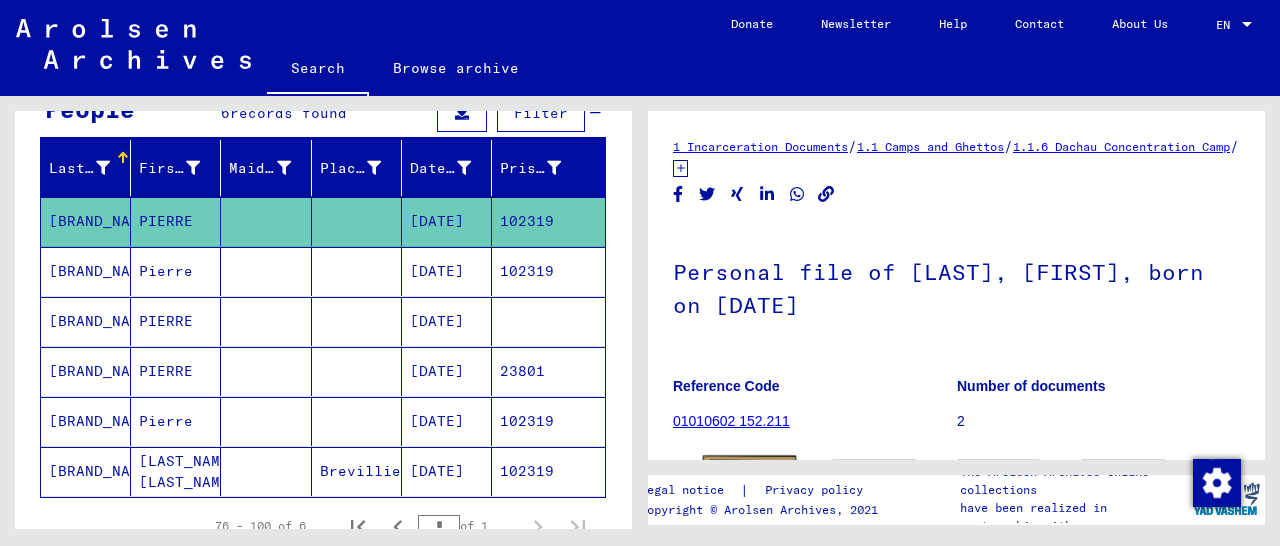 scroll, scrollTop: 219, scrollLeft: 0, axis: vertical 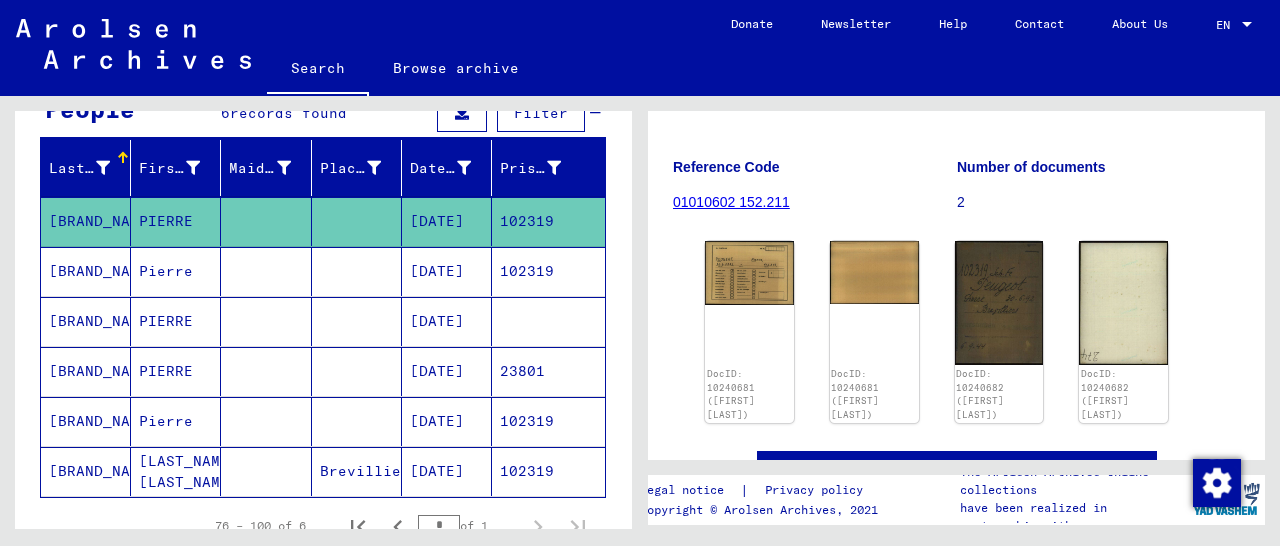 click on "102319" at bounding box center [548, 321] 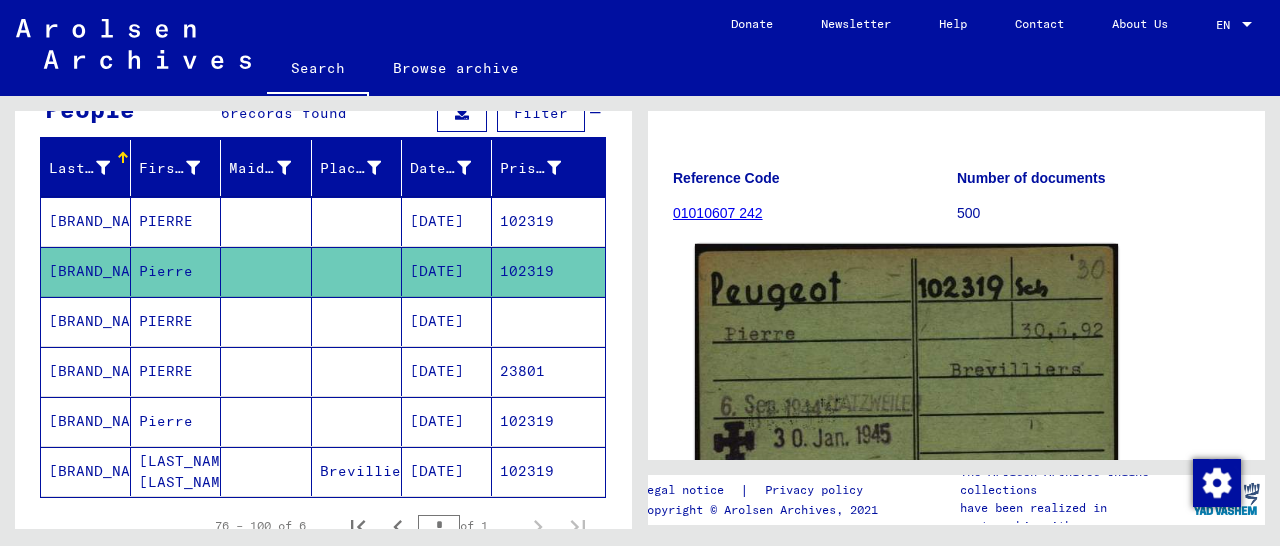 scroll, scrollTop: 312, scrollLeft: 0, axis: vertical 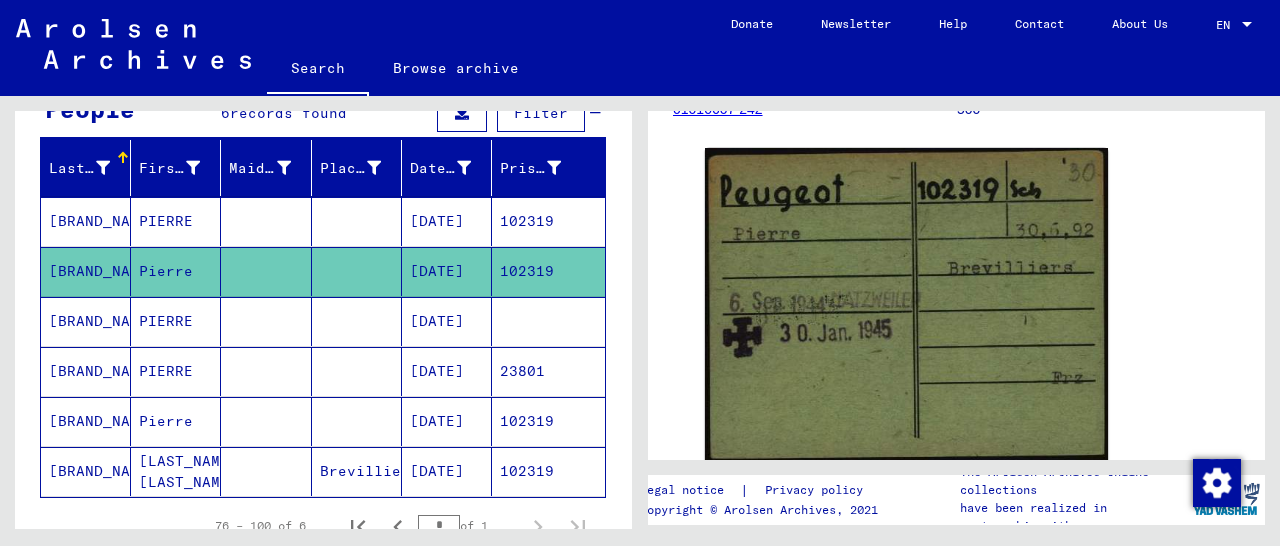 click on "23801" at bounding box center [548, 421] 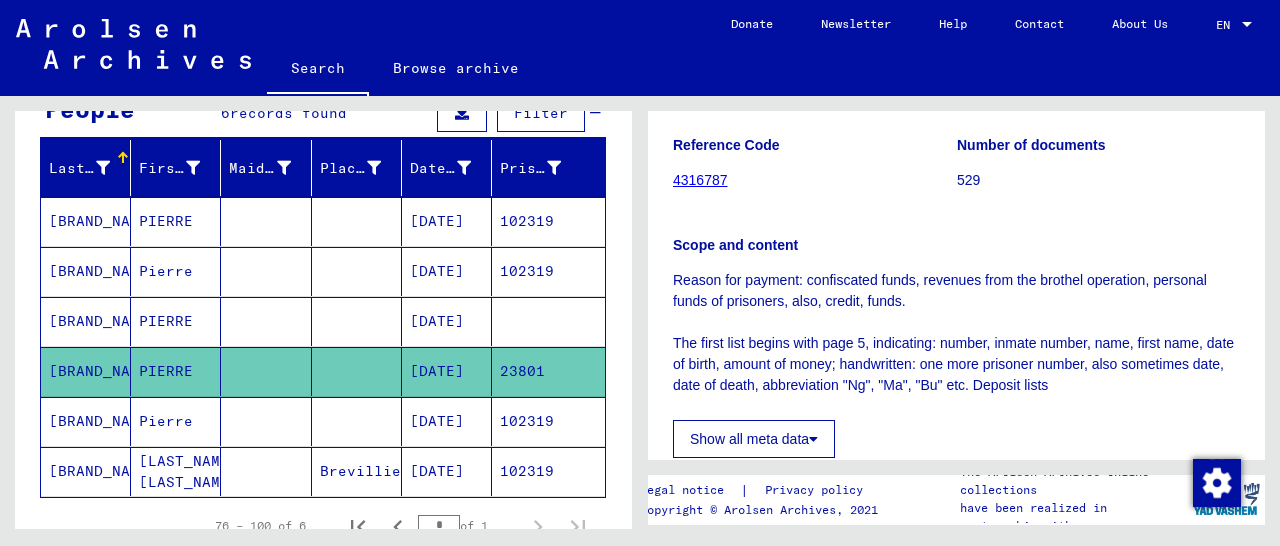 scroll, scrollTop: 520, scrollLeft: 0, axis: vertical 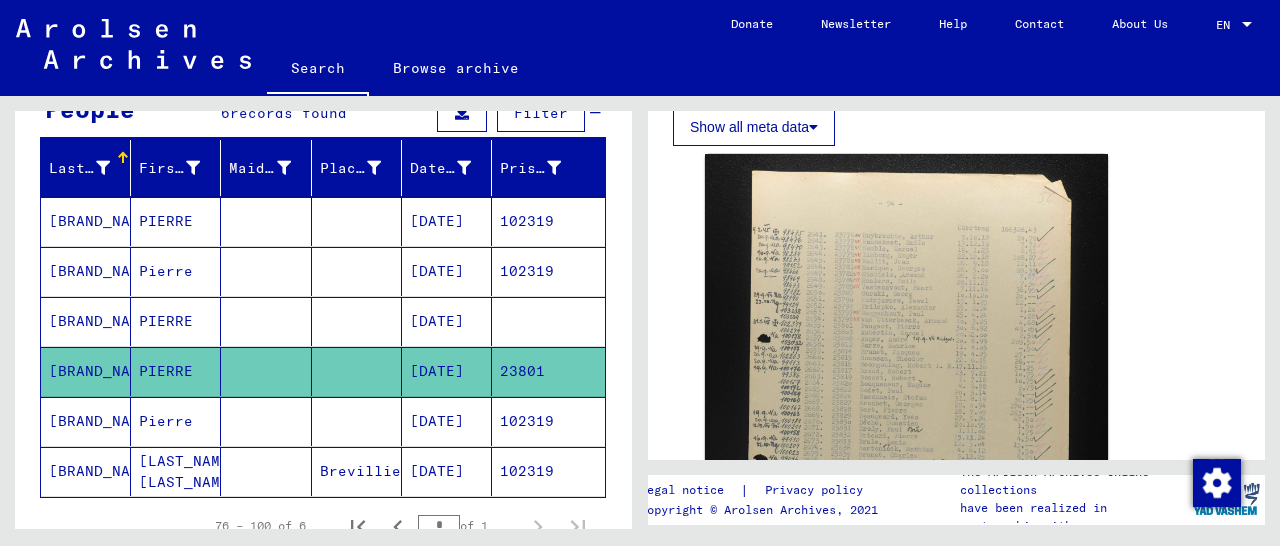 click at bounding box center (548, 371) 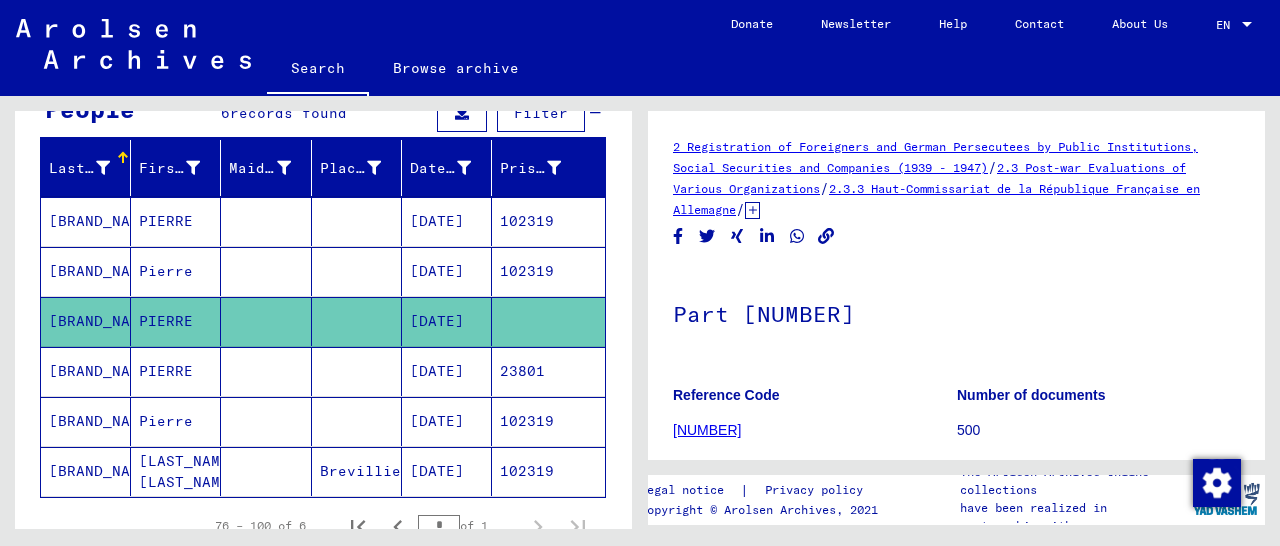scroll, scrollTop: 321, scrollLeft: 0, axis: vertical 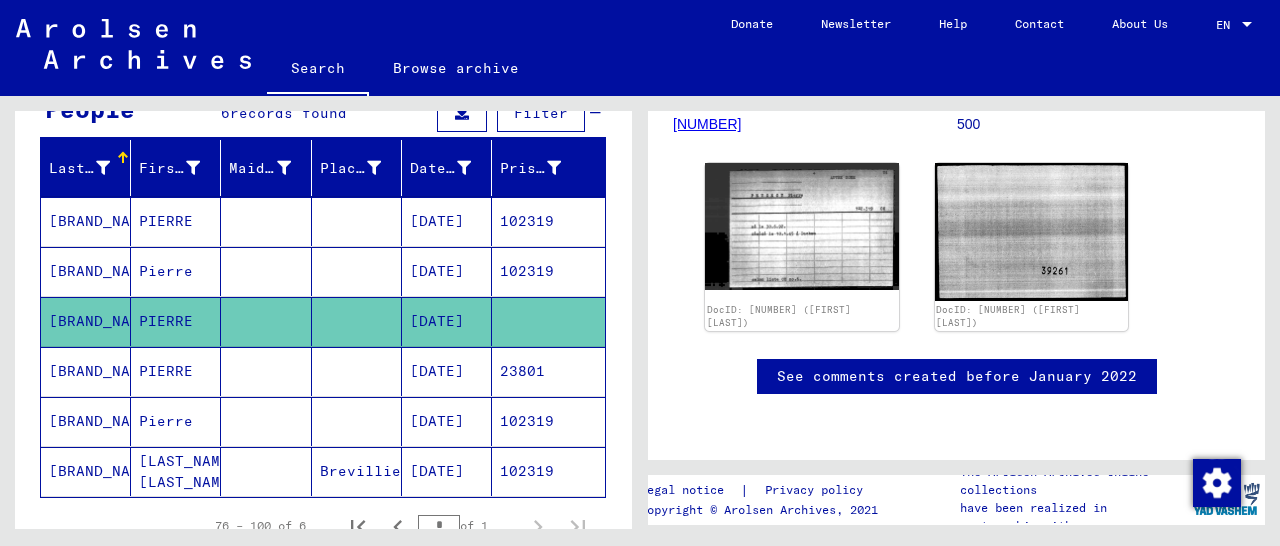 click on "102319" at bounding box center [548, 471] 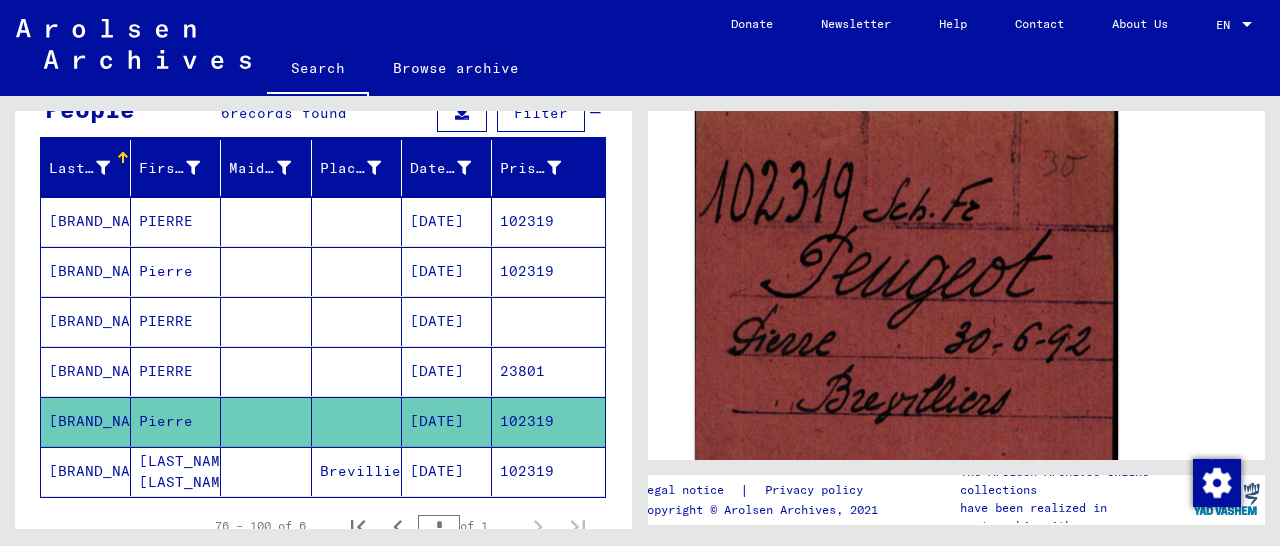 scroll, scrollTop: 624, scrollLeft: 0, axis: vertical 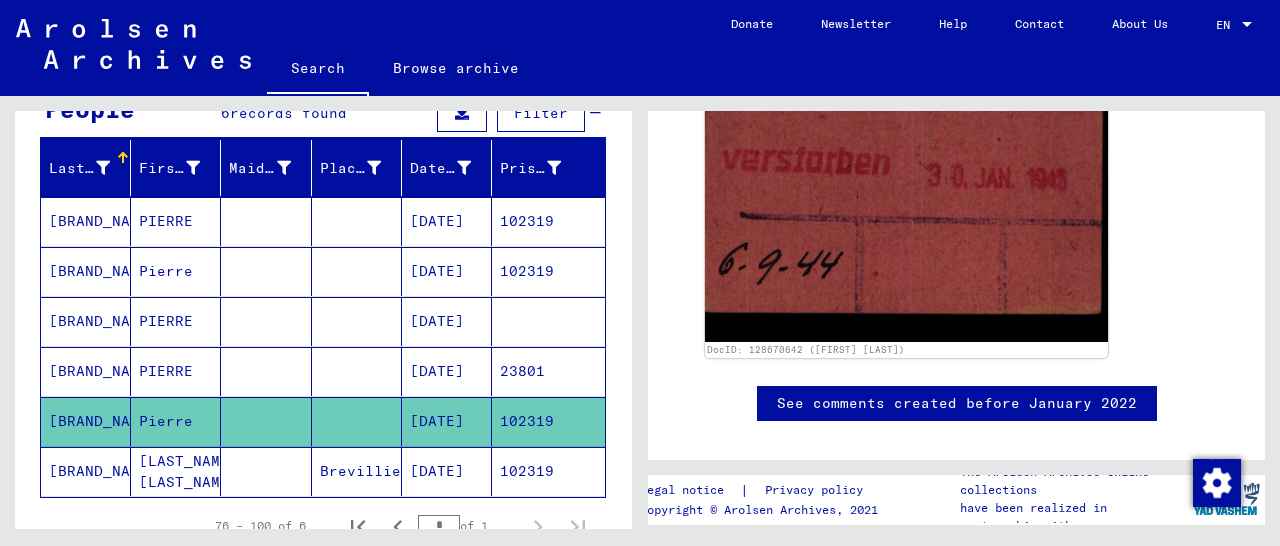 click on "102319" 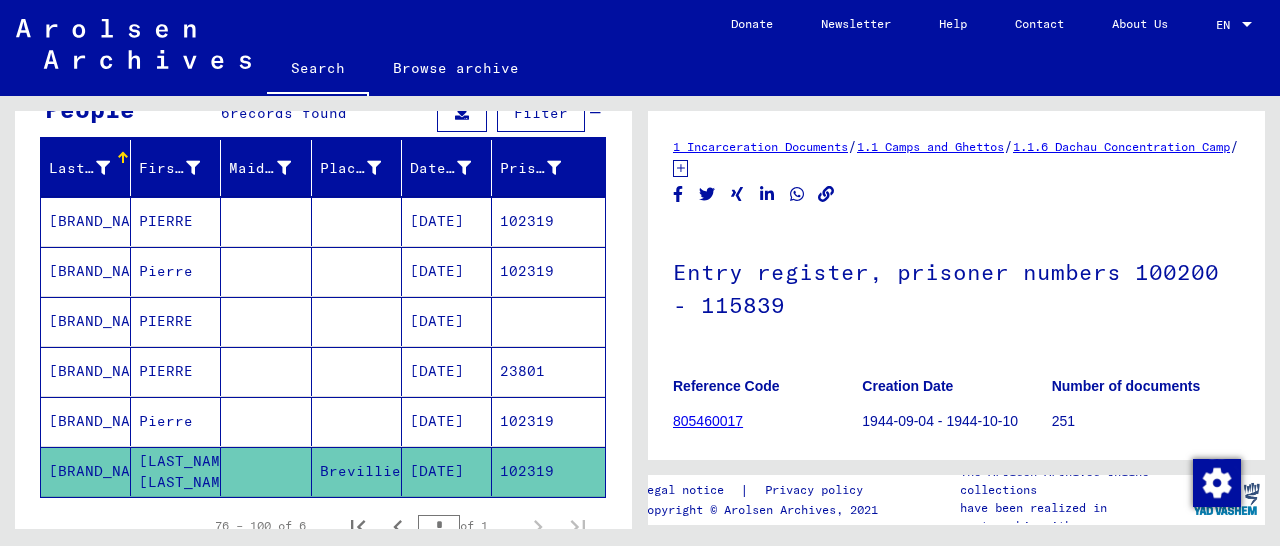 scroll, scrollTop: 312, scrollLeft: 0, axis: vertical 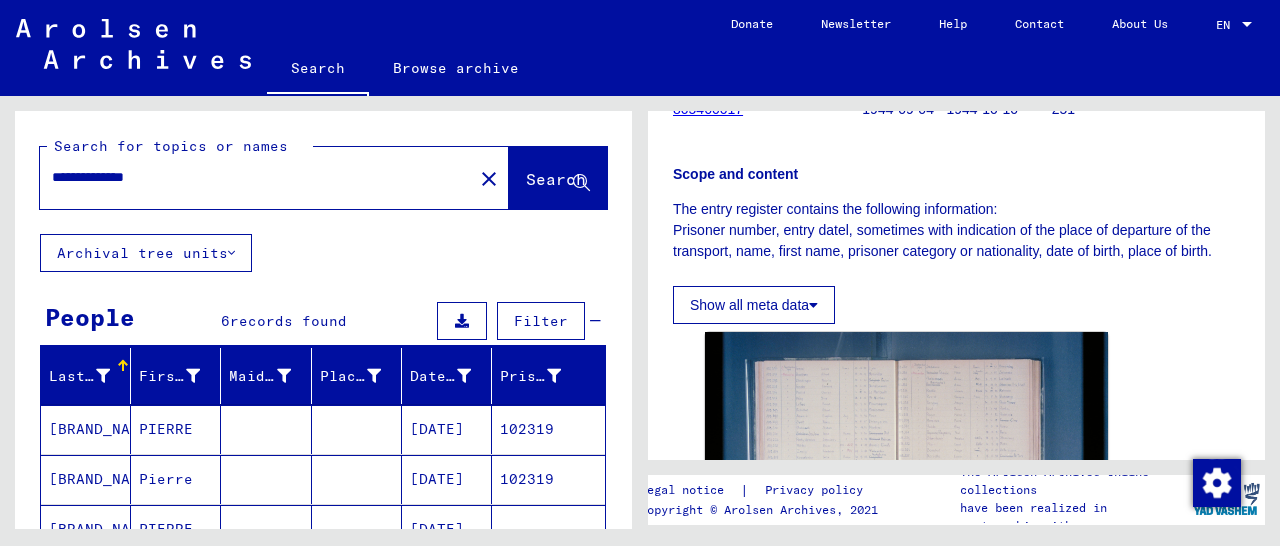 drag, startPoint x: 241, startPoint y: 185, endPoint x: 33, endPoint y: 202, distance: 208.69356 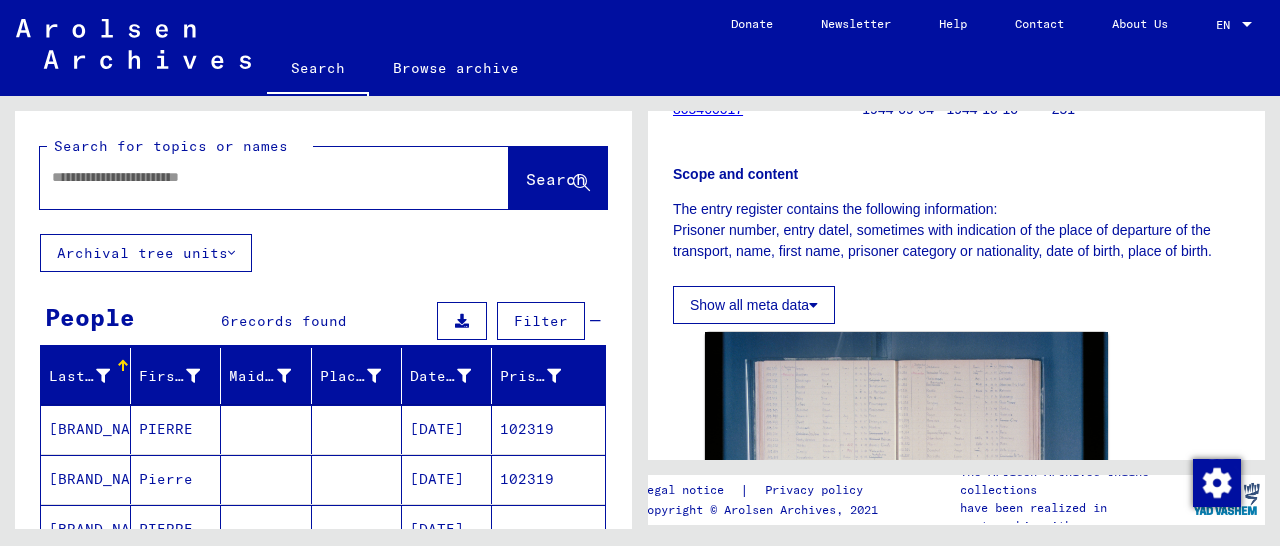 paste on "******" 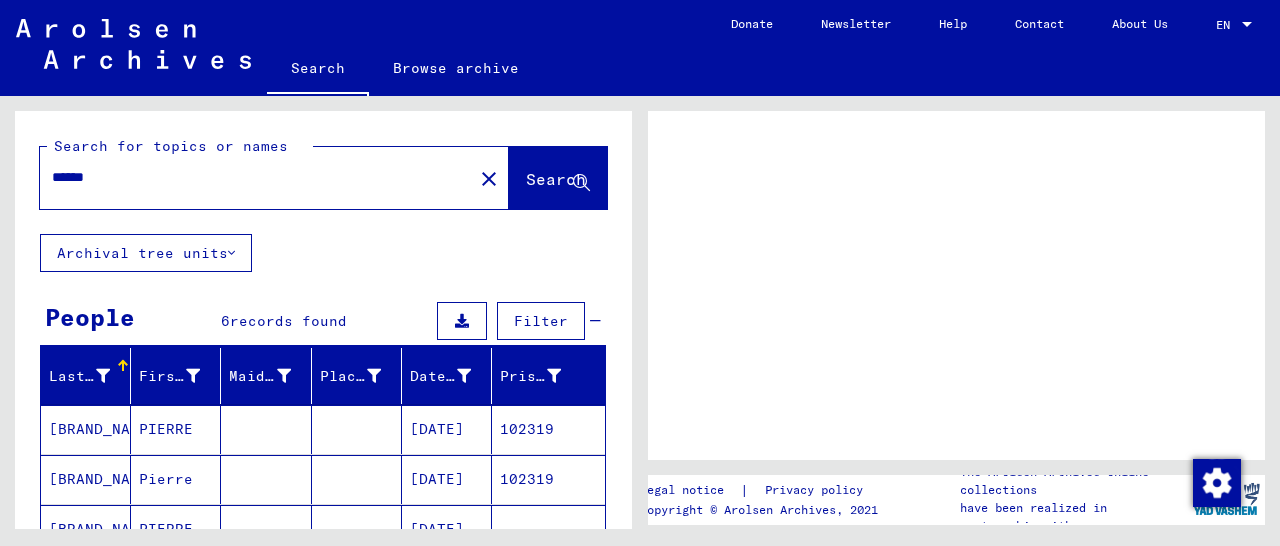 scroll, scrollTop: 0, scrollLeft: 0, axis: both 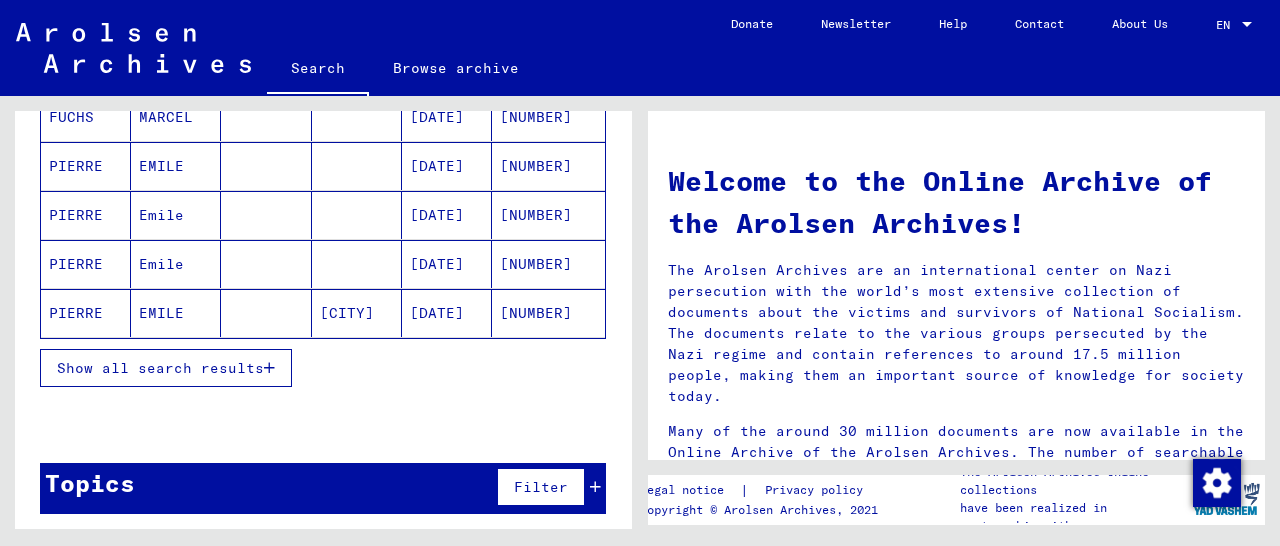 click at bounding box center [269, 368] 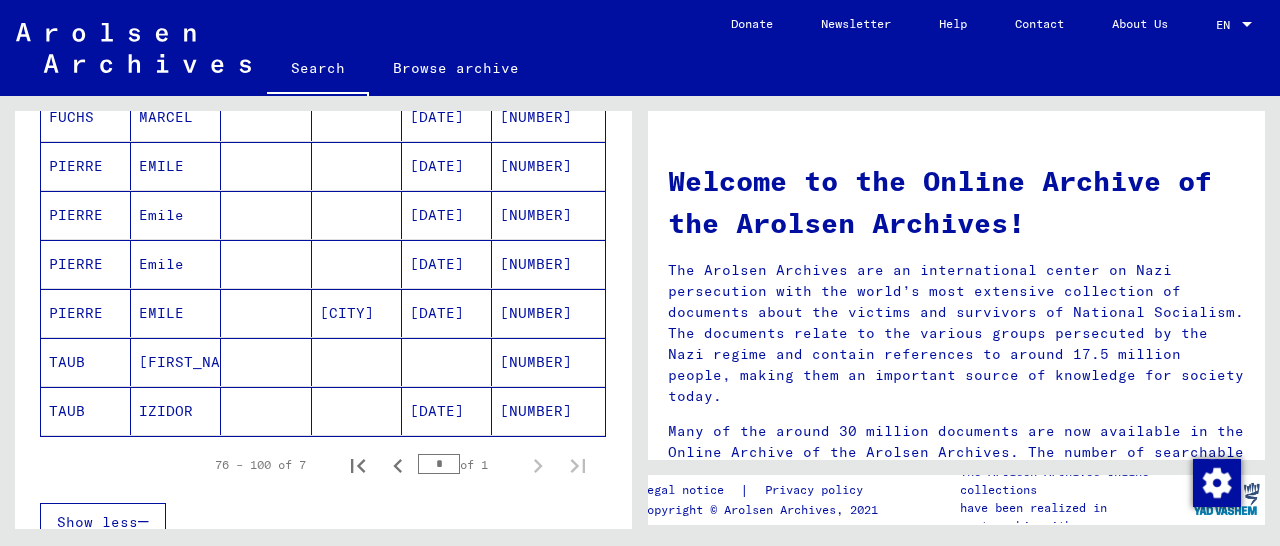 click on "[NUMBER]" at bounding box center [548, 362] 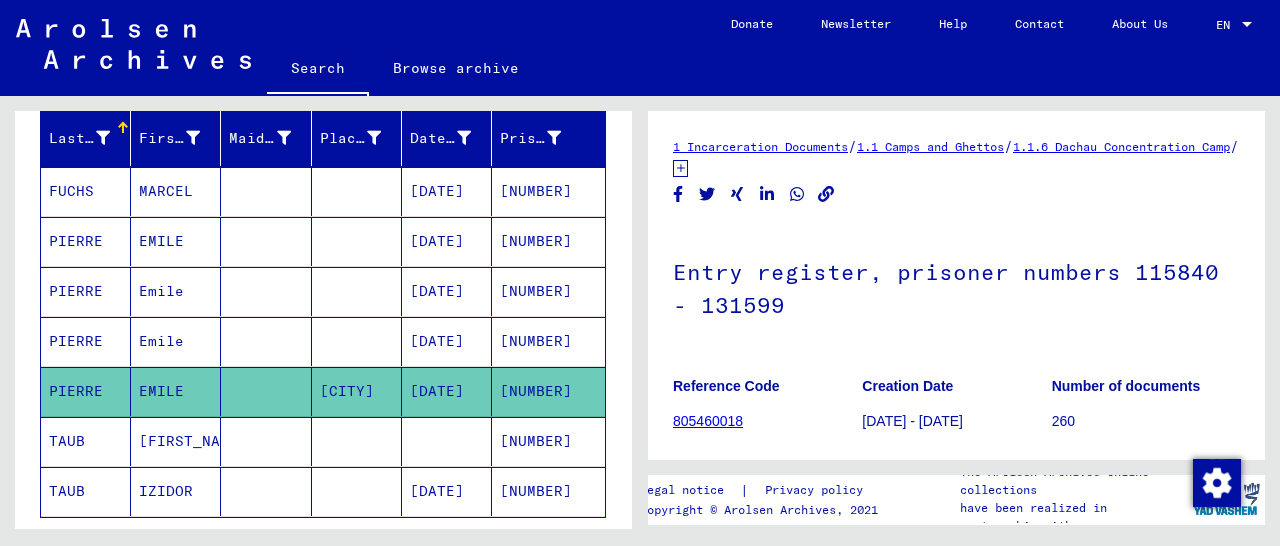 scroll, scrollTop: 208, scrollLeft: 0, axis: vertical 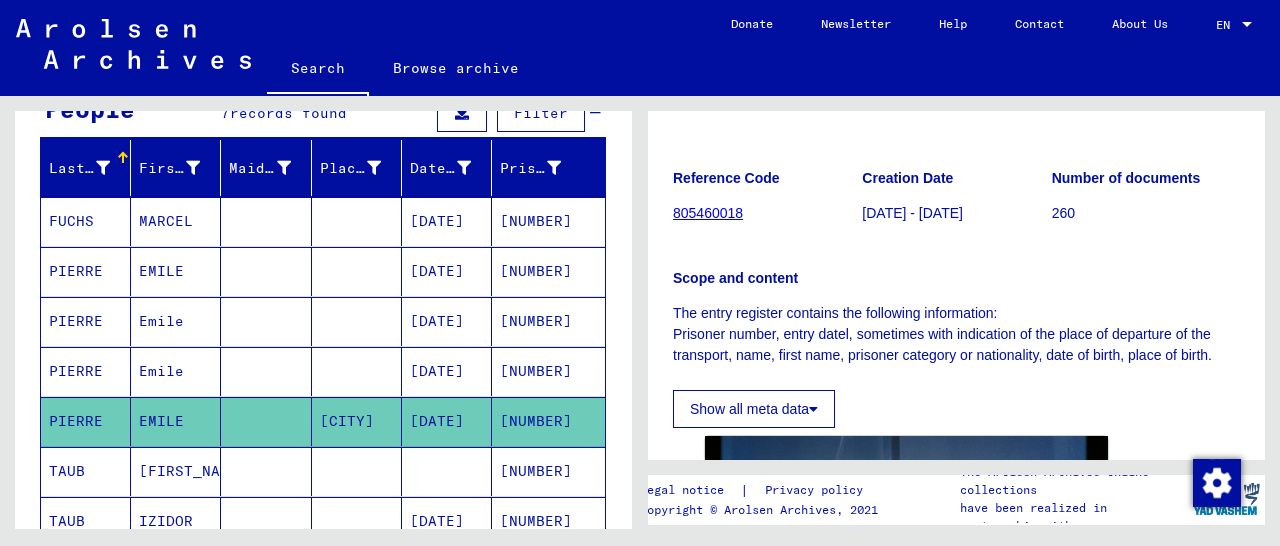 click on "[NUMBER]" at bounding box center [548, 371] 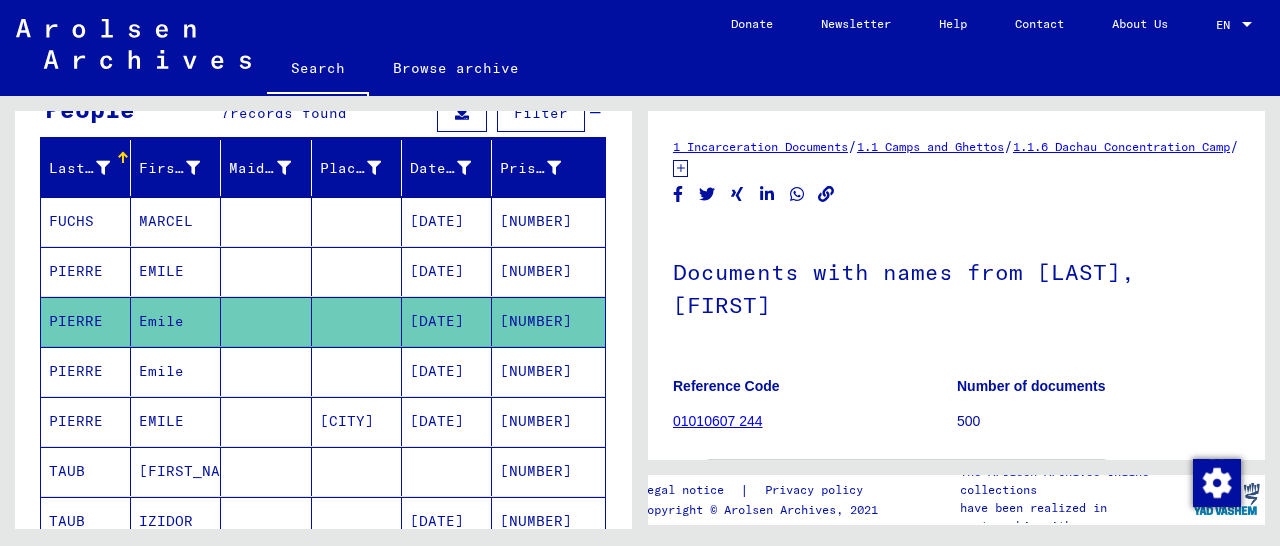 scroll, scrollTop: 312, scrollLeft: 0, axis: vertical 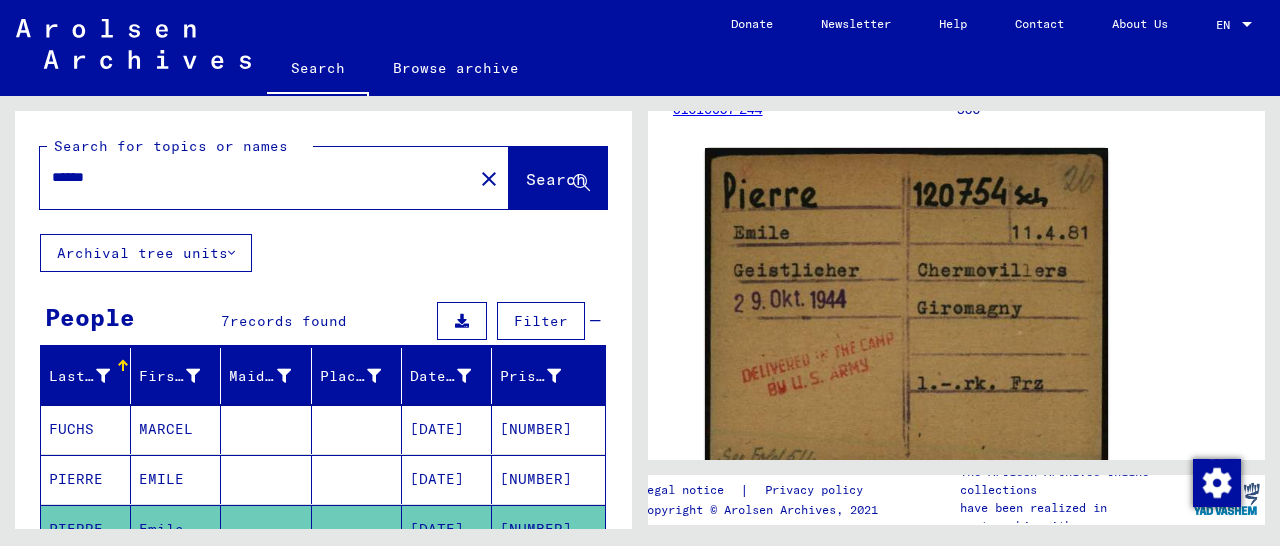 drag, startPoint x: 189, startPoint y: 183, endPoint x: 7, endPoint y: 185, distance: 182.01099 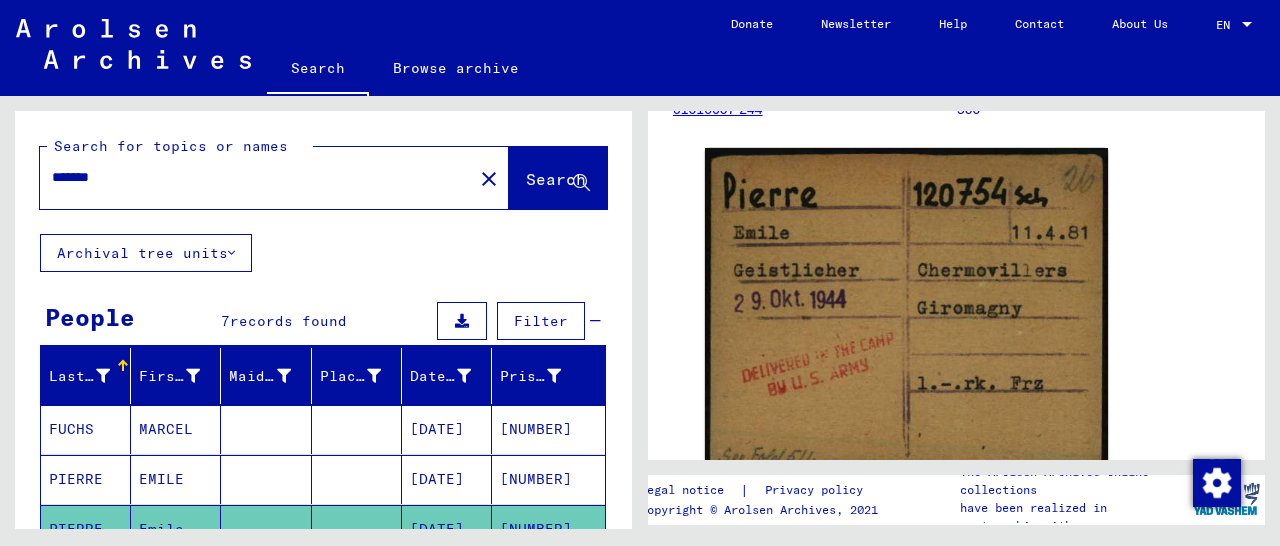 type on "*******" 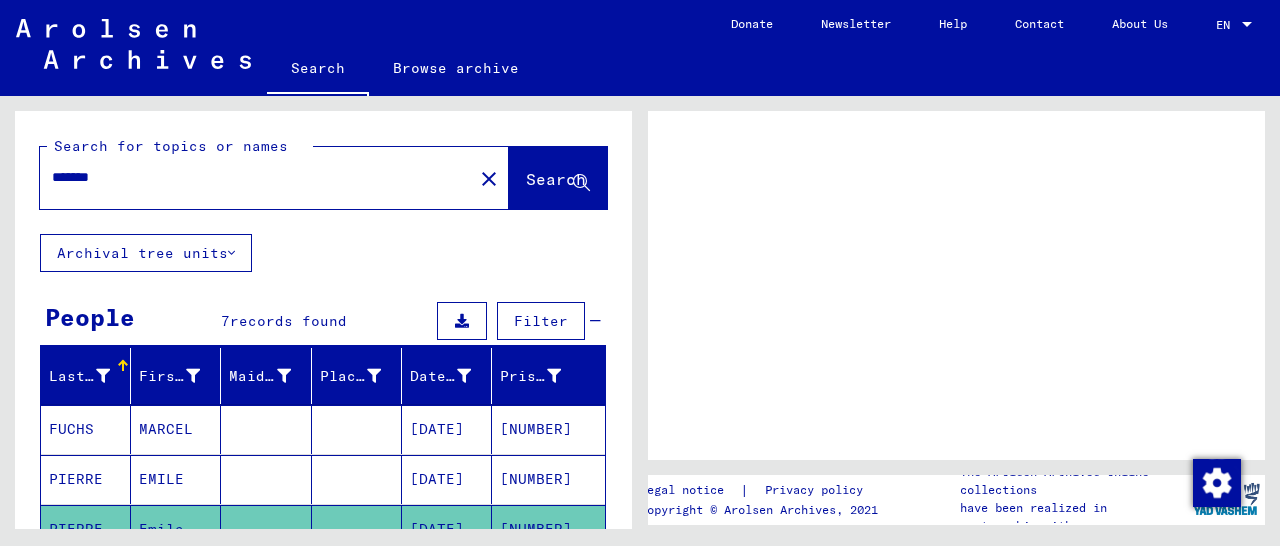 scroll, scrollTop: 0, scrollLeft: 0, axis: both 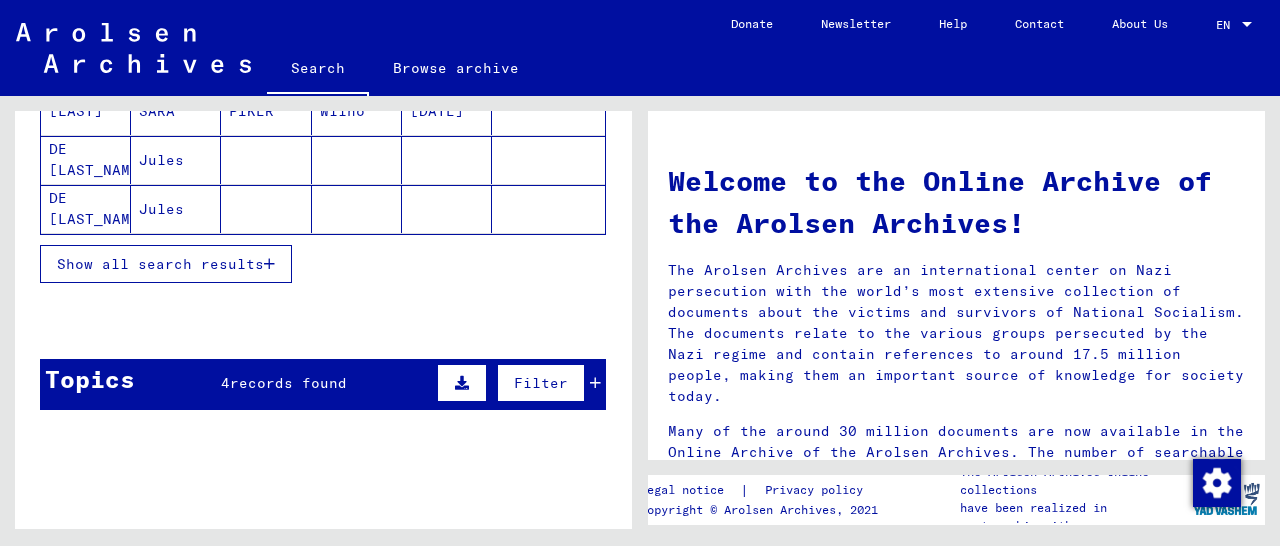 click at bounding box center [269, 264] 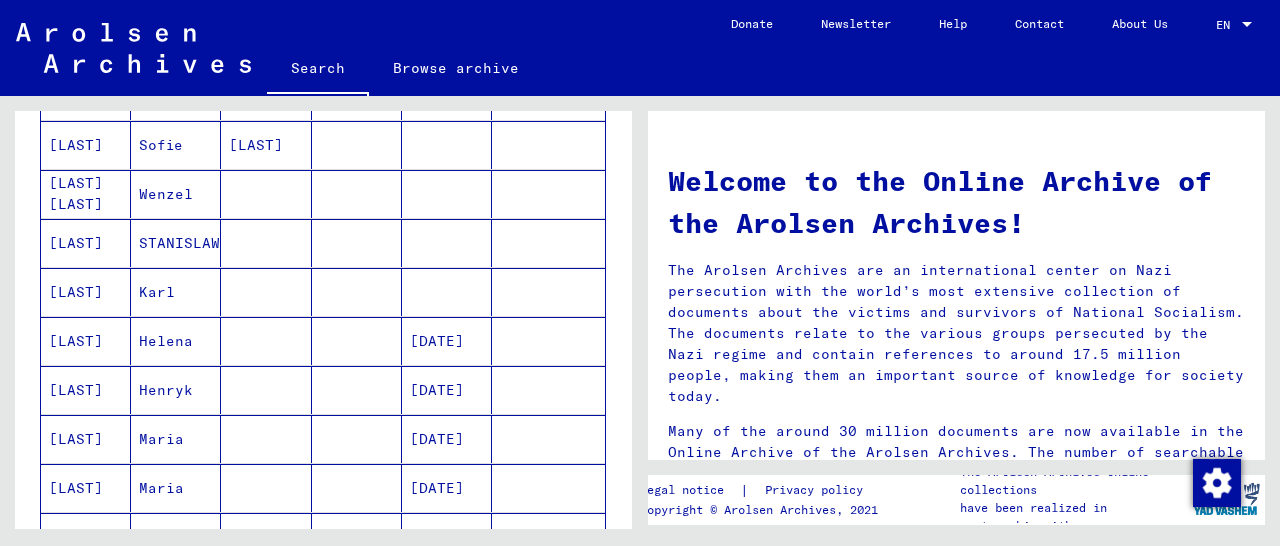scroll, scrollTop: 1144, scrollLeft: 0, axis: vertical 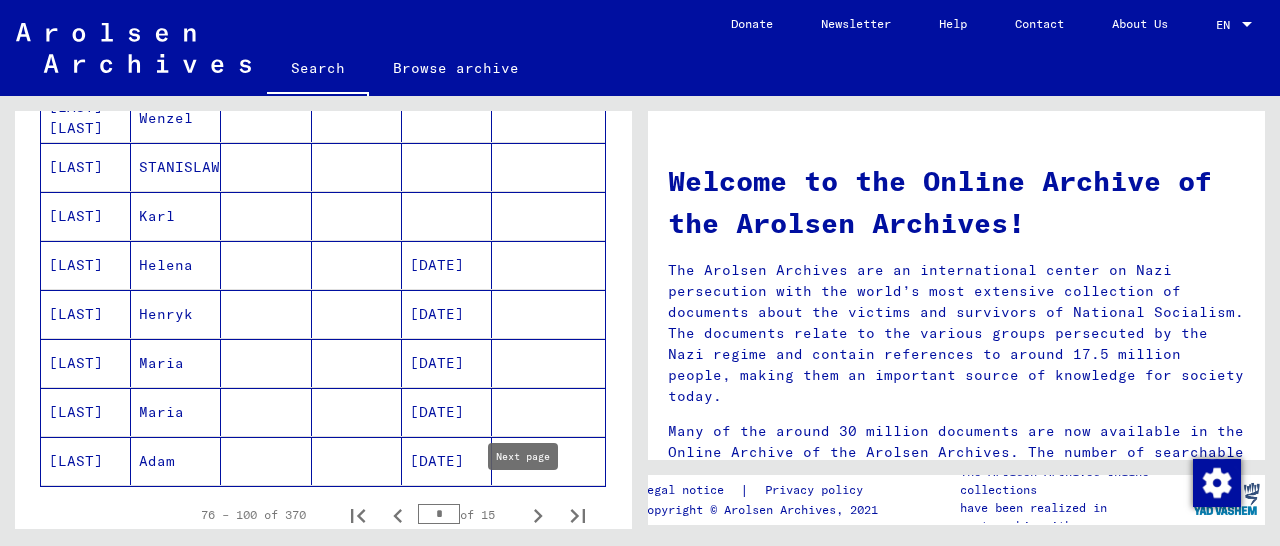 click 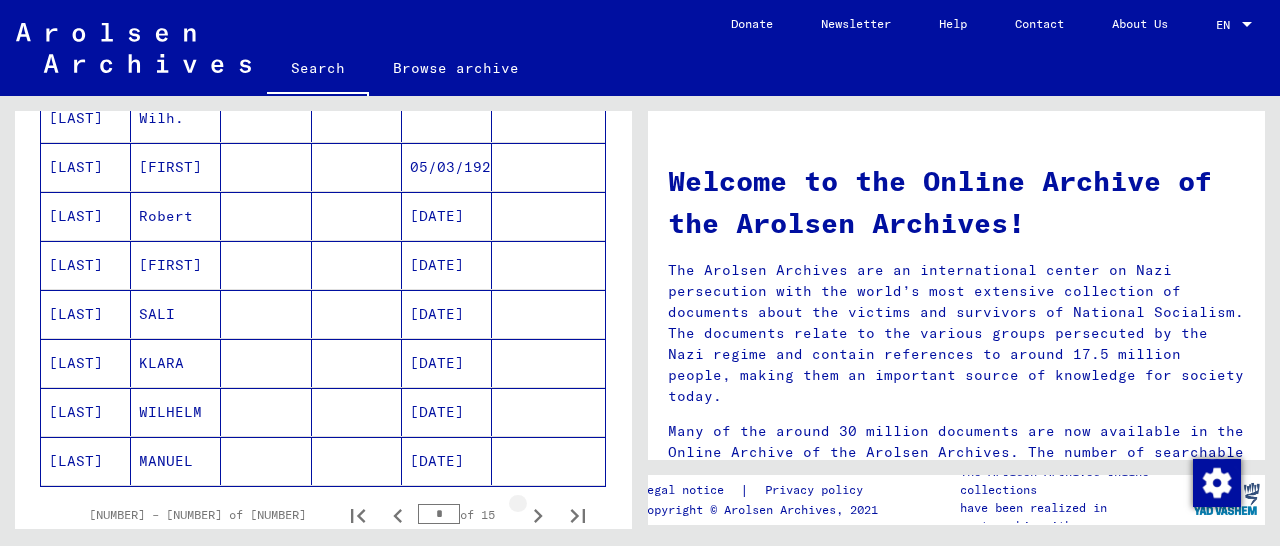 click 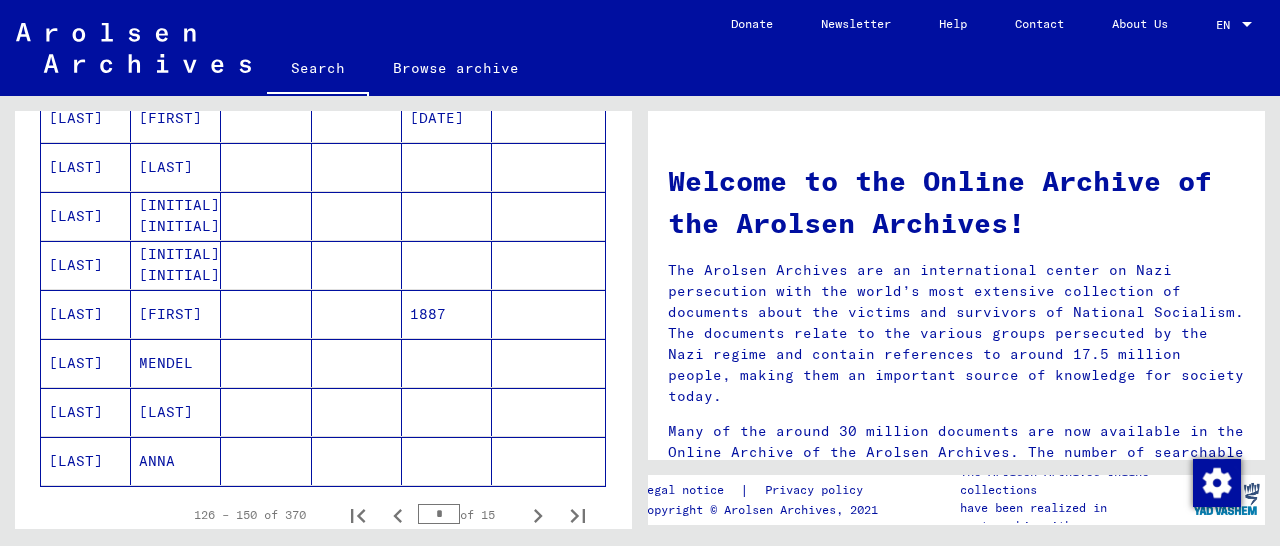 click 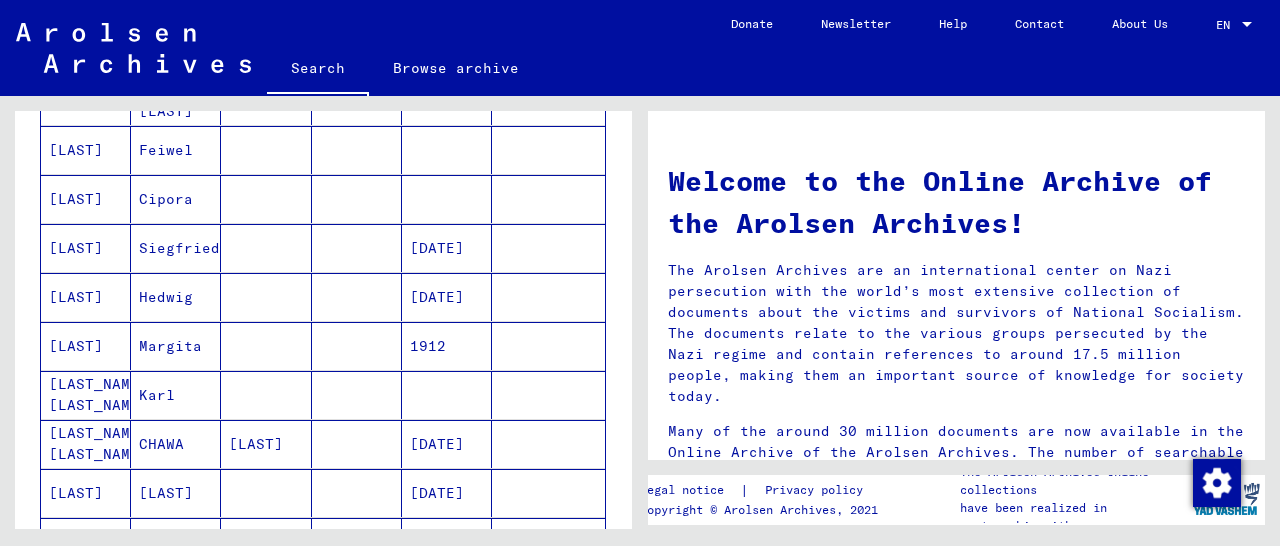 scroll, scrollTop: 1248, scrollLeft: 0, axis: vertical 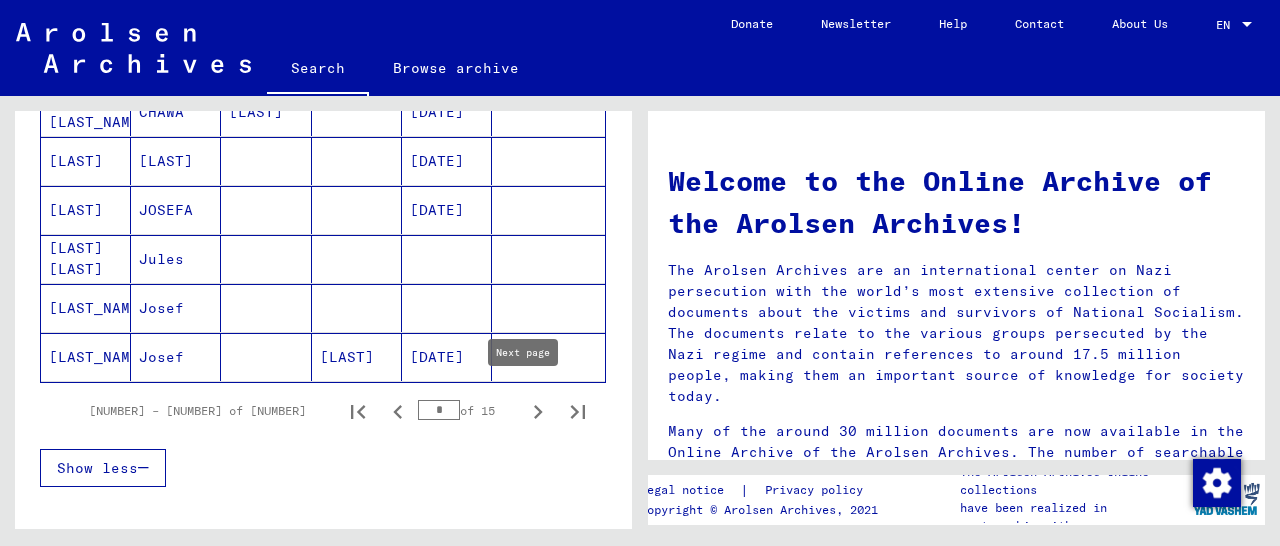 click 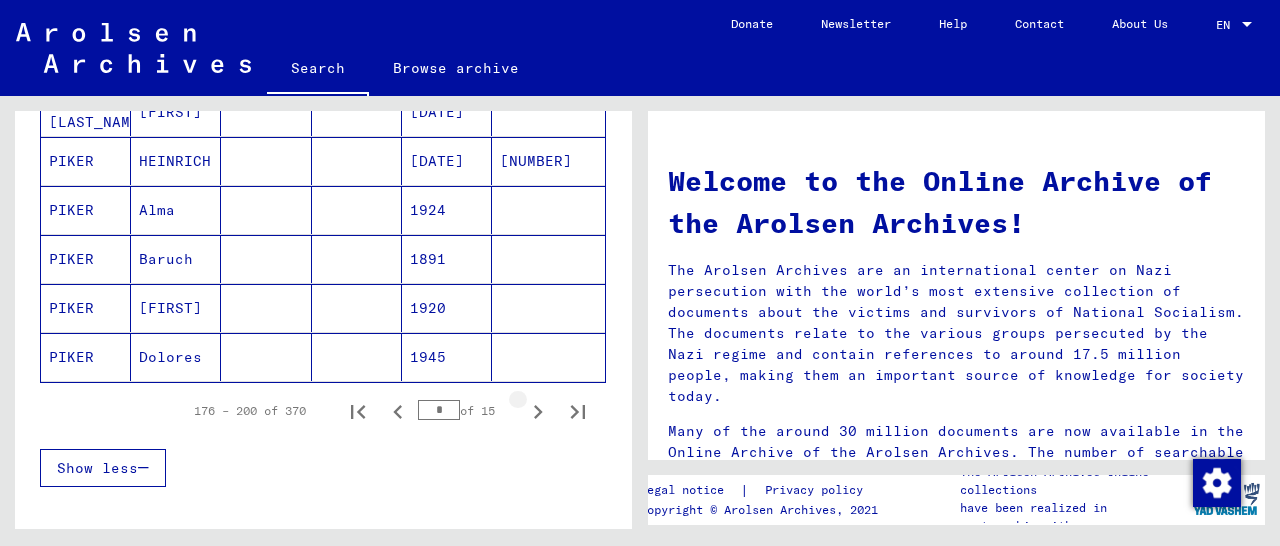 click 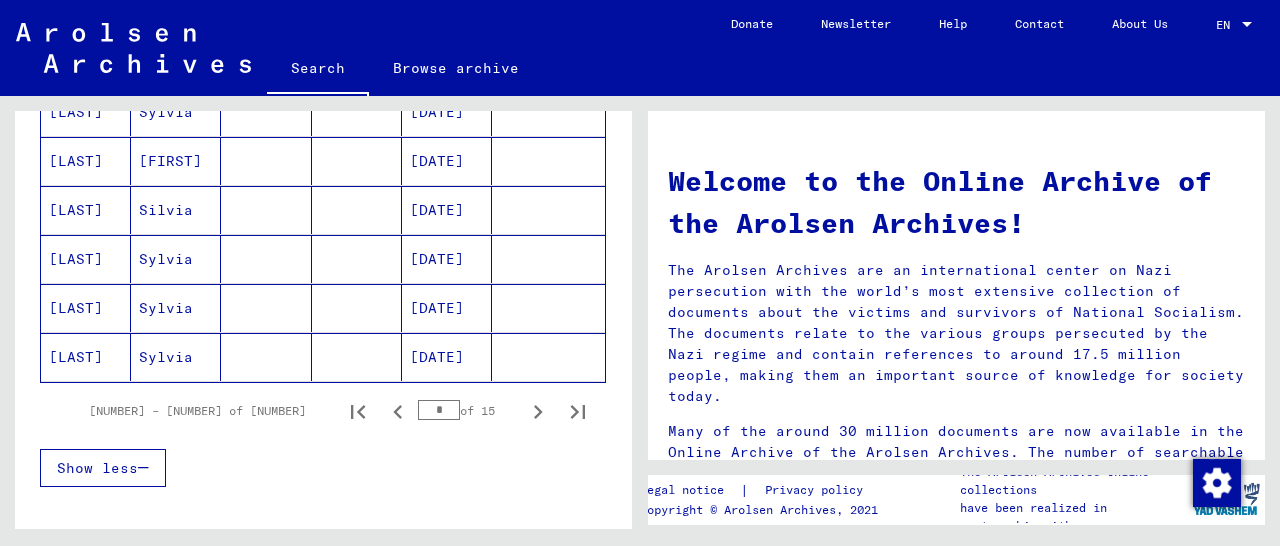 click 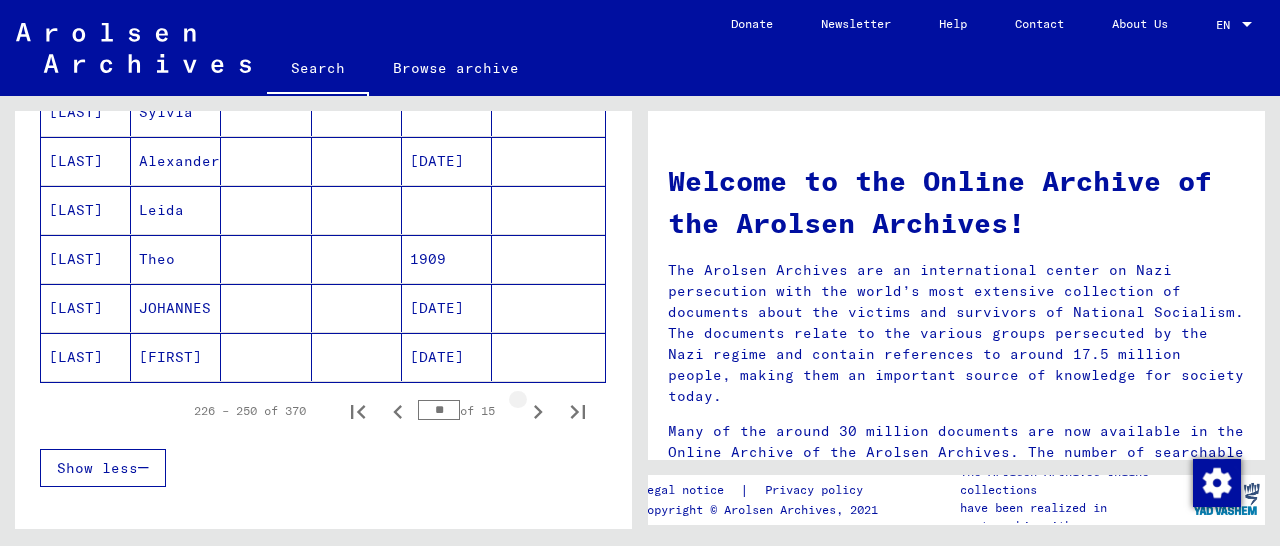 click 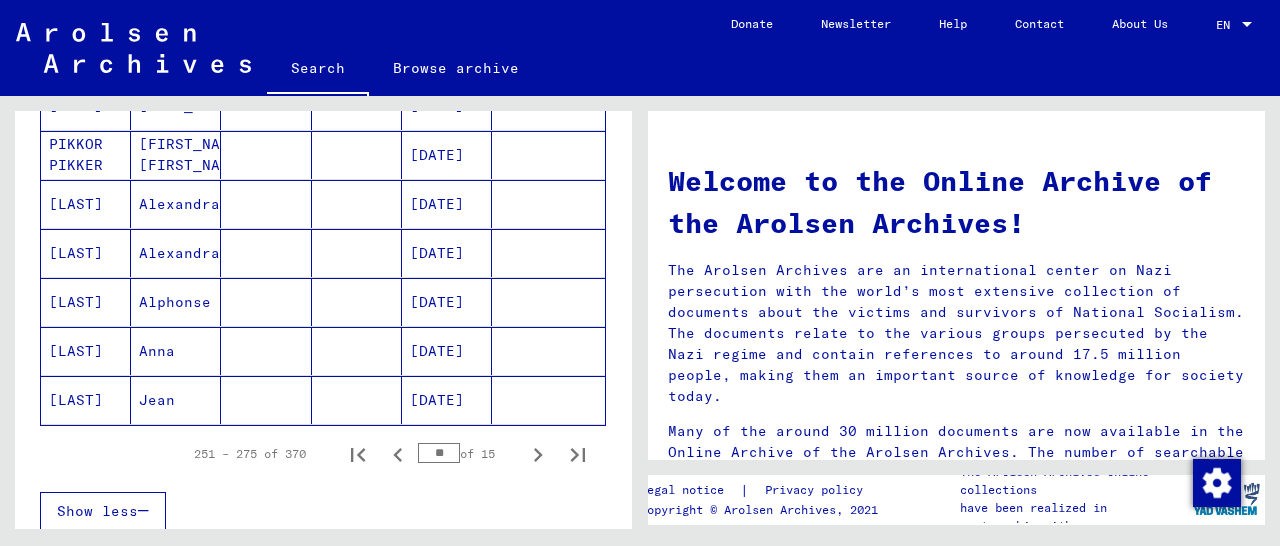 scroll, scrollTop: 1248, scrollLeft: 0, axis: vertical 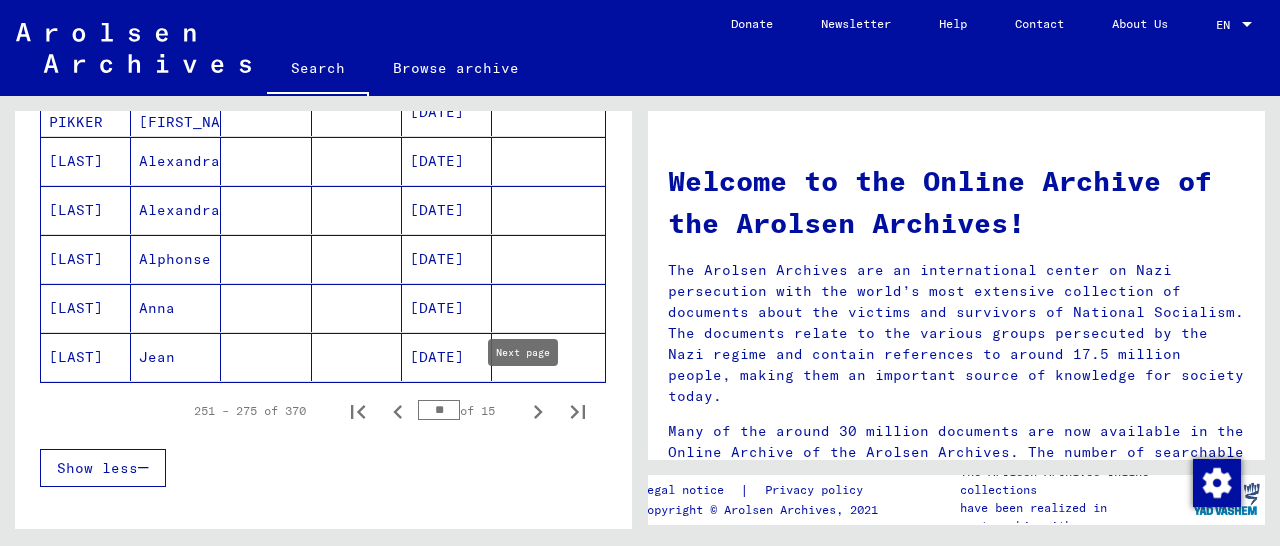 click 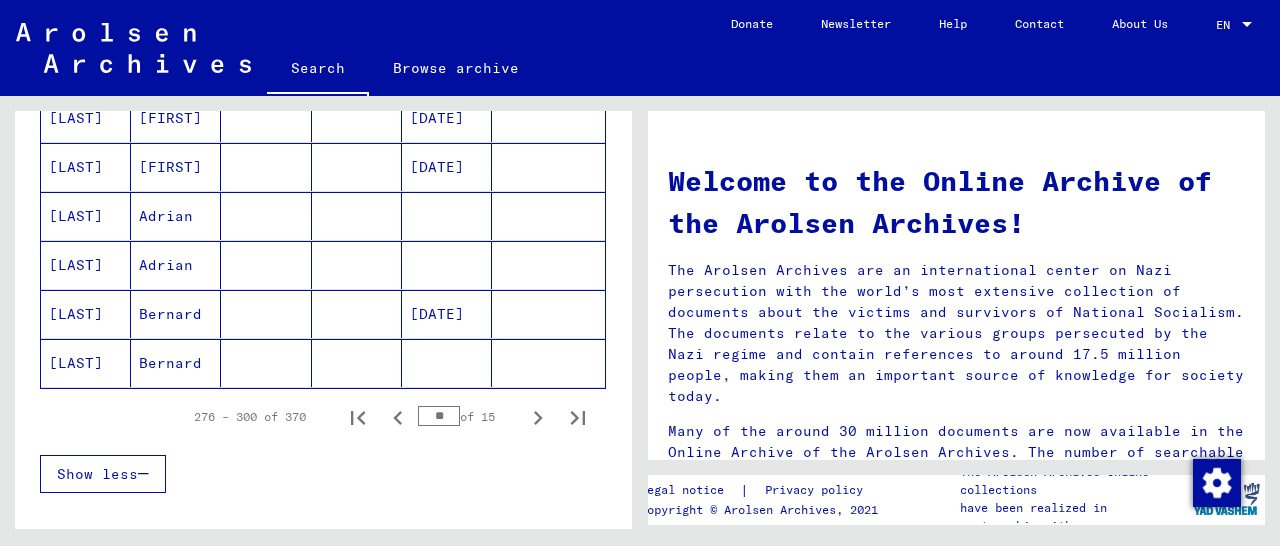 scroll, scrollTop: 1248, scrollLeft: 0, axis: vertical 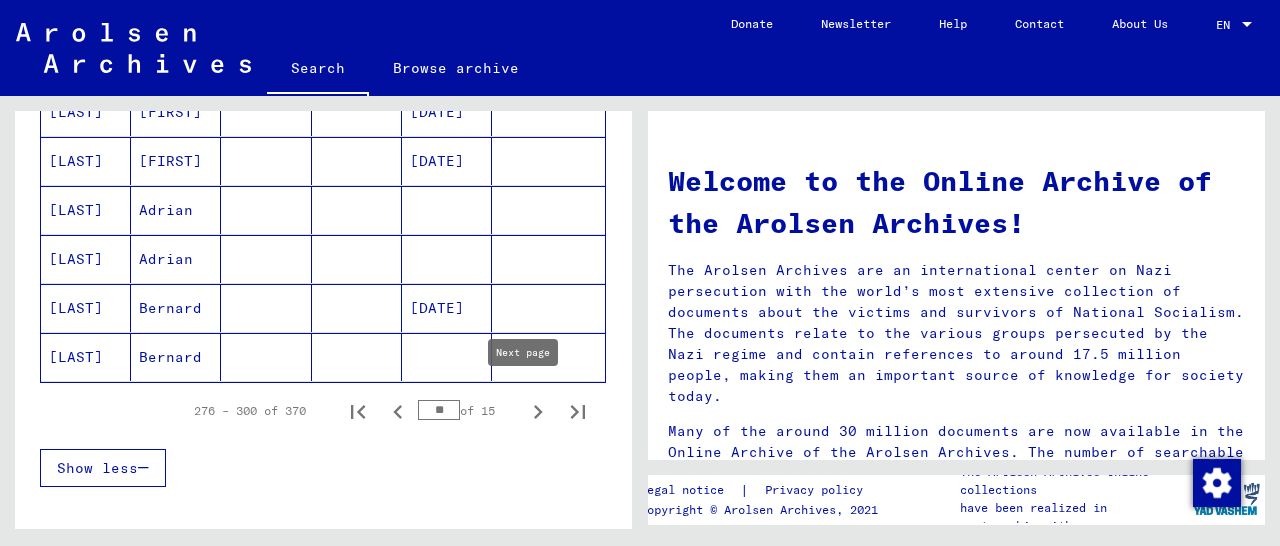 click 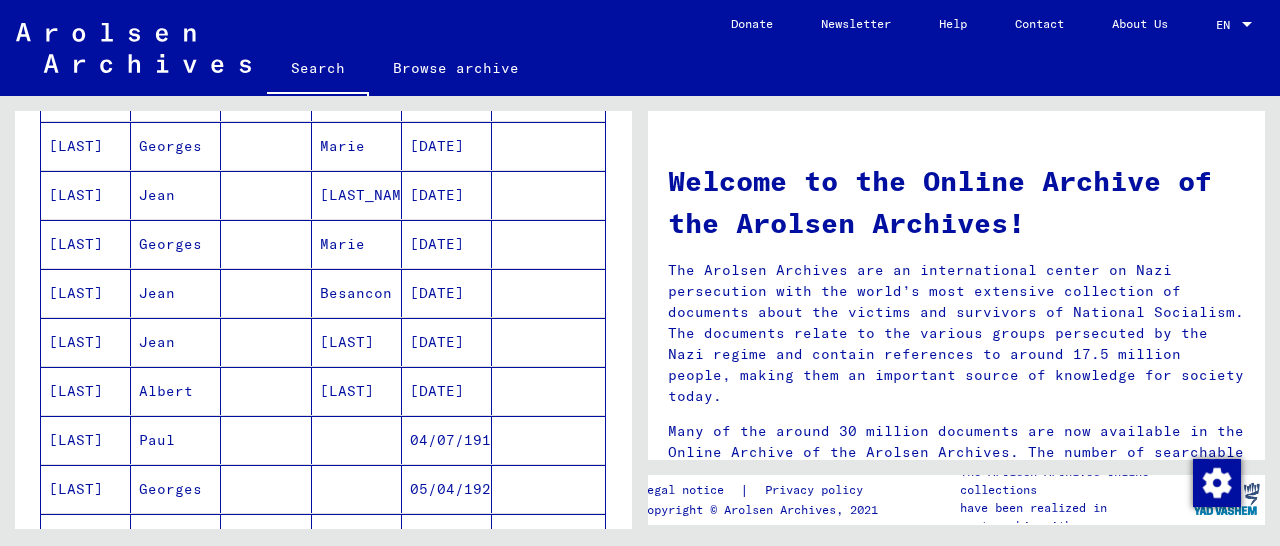 scroll, scrollTop: 624, scrollLeft: 0, axis: vertical 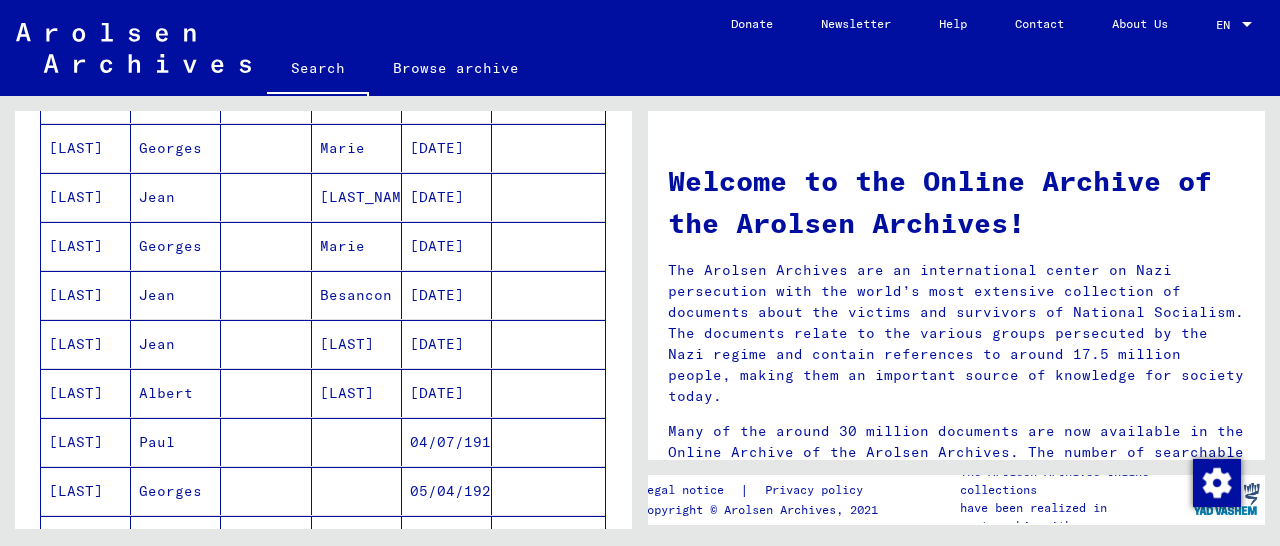 click at bounding box center [548, 344] 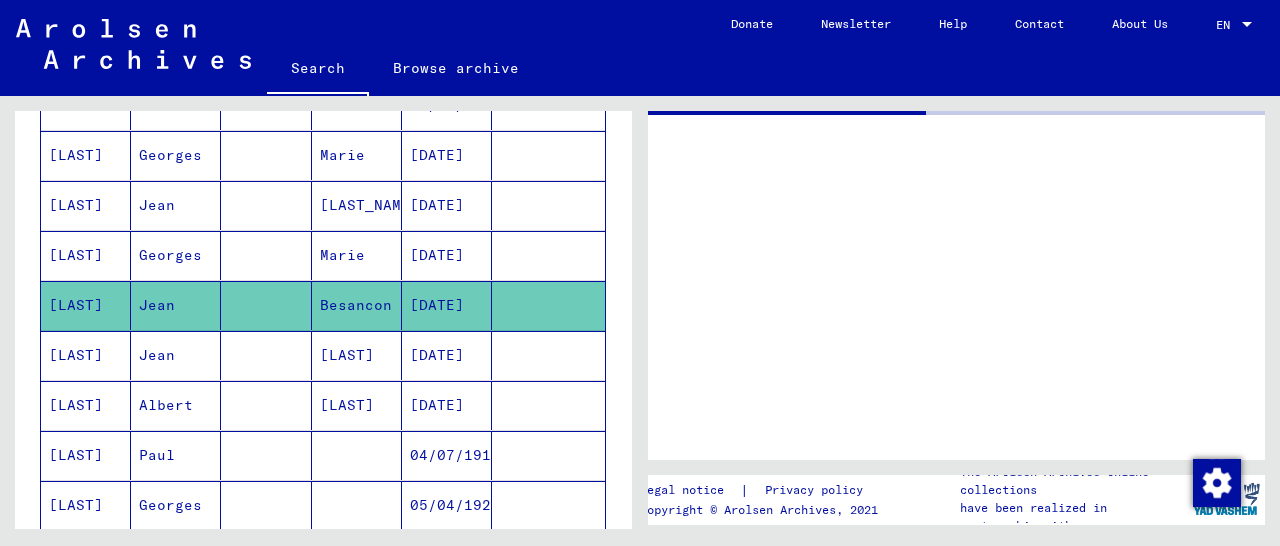 scroll, scrollTop: 628, scrollLeft: 0, axis: vertical 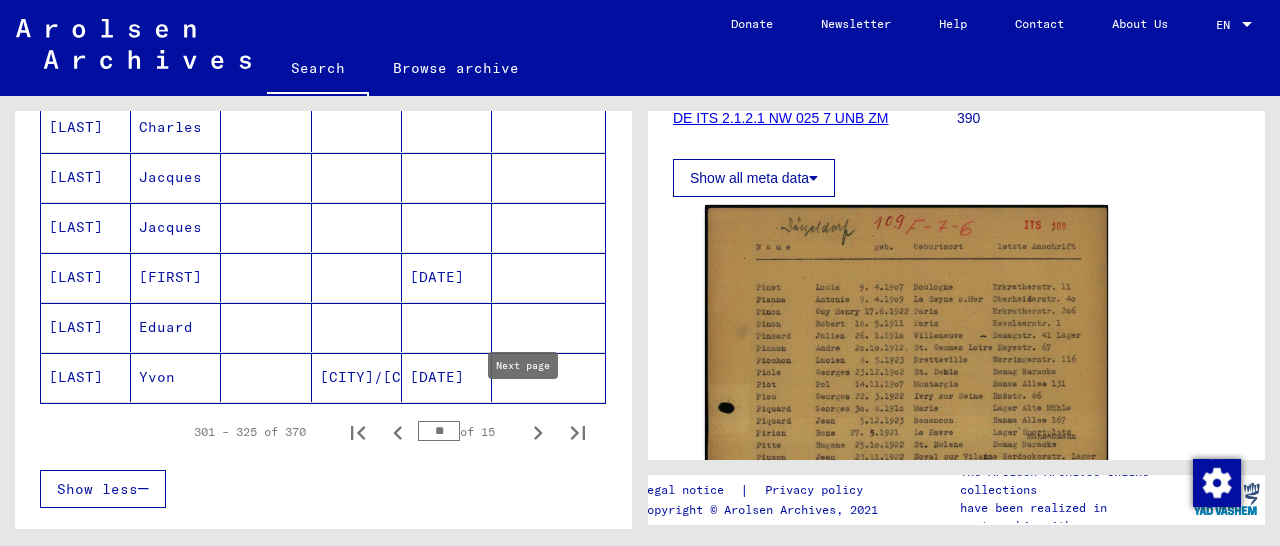 click 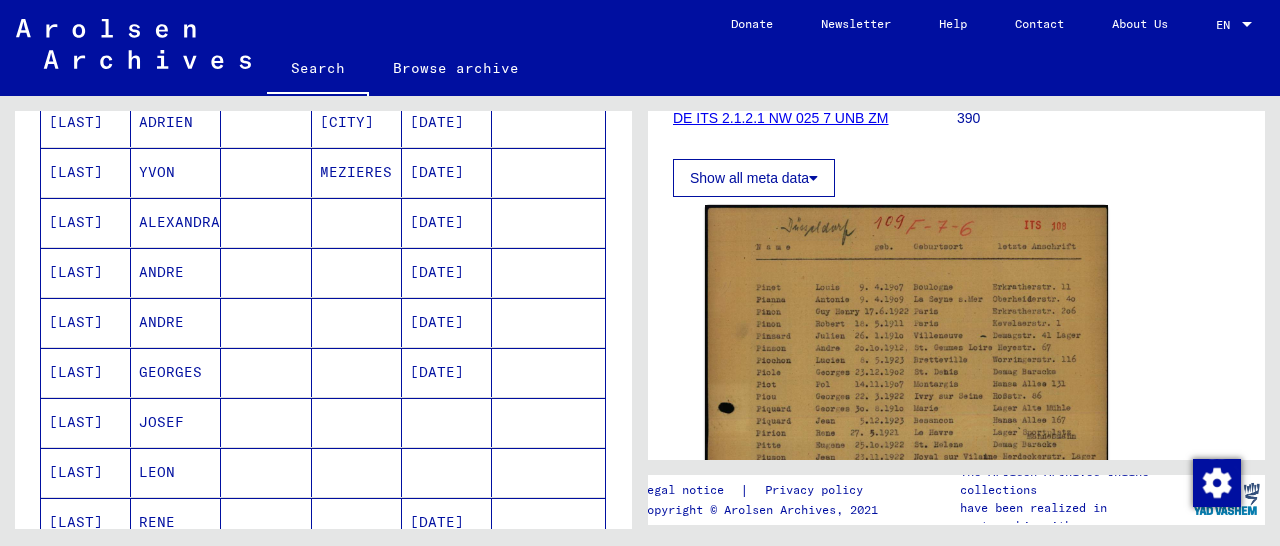 scroll, scrollTop: 1044, scrollLeft: 0, axis: vertical 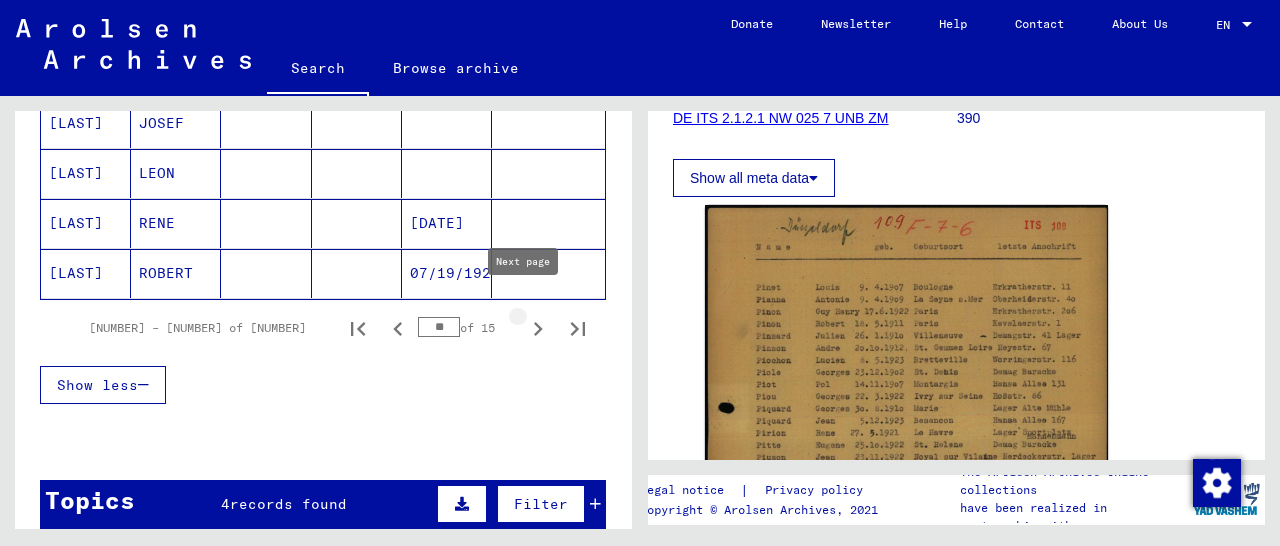 click 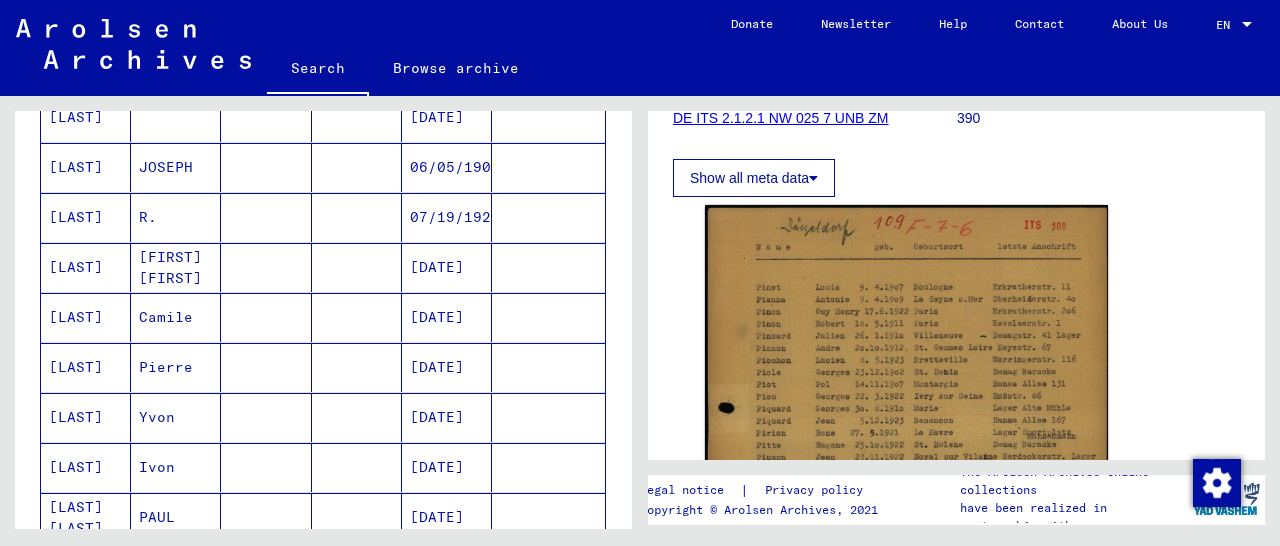 scroll, scrollTop: 212, scrollLeft: 0, axis: vertical 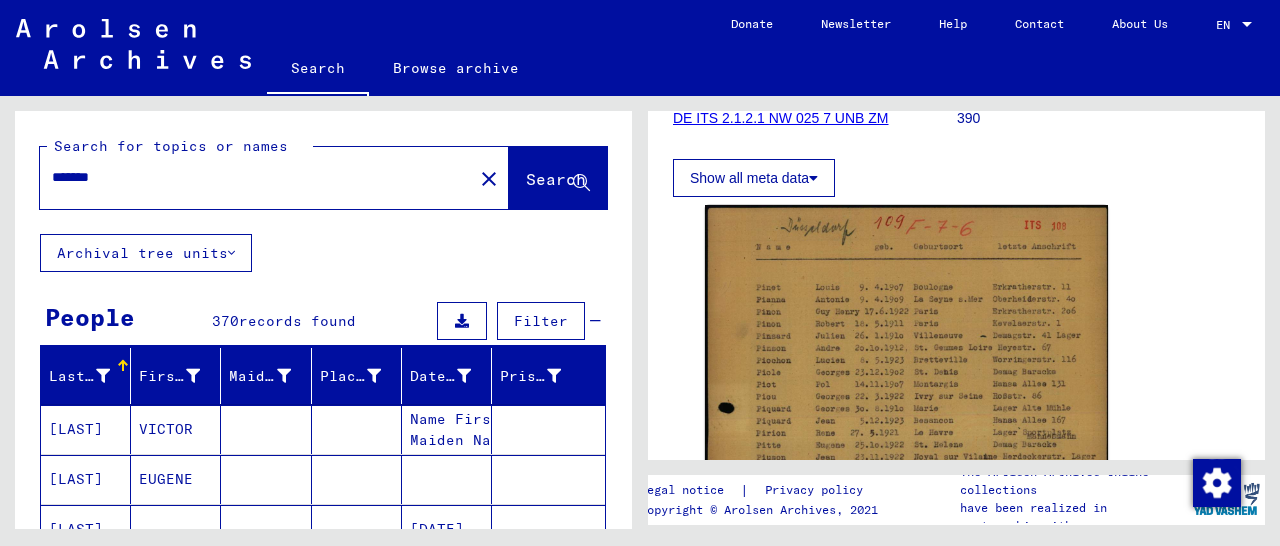 drag, startPoint x: 144, startPoint y: 177, endPoint x: 36, endPoint y: 171, distance: 108.16654 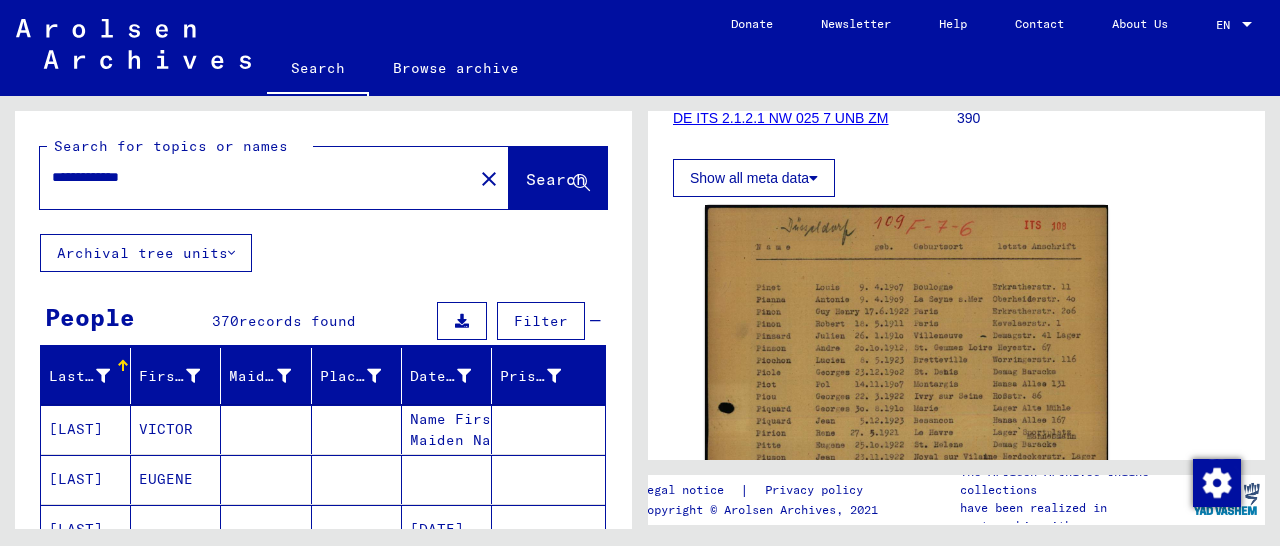 type on "**********" 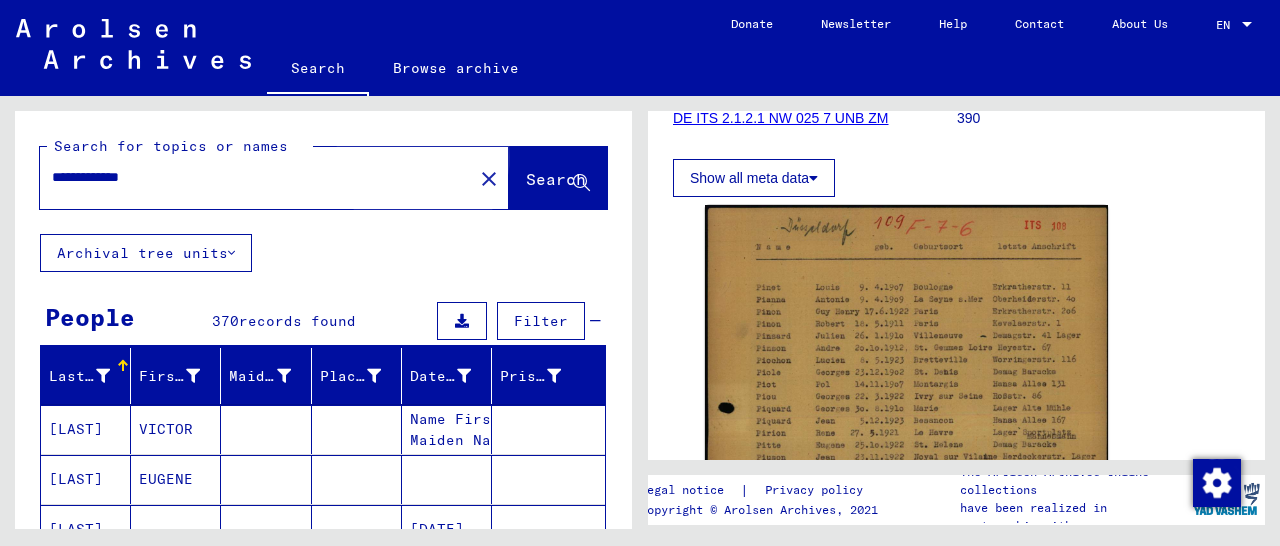 click on "Search" 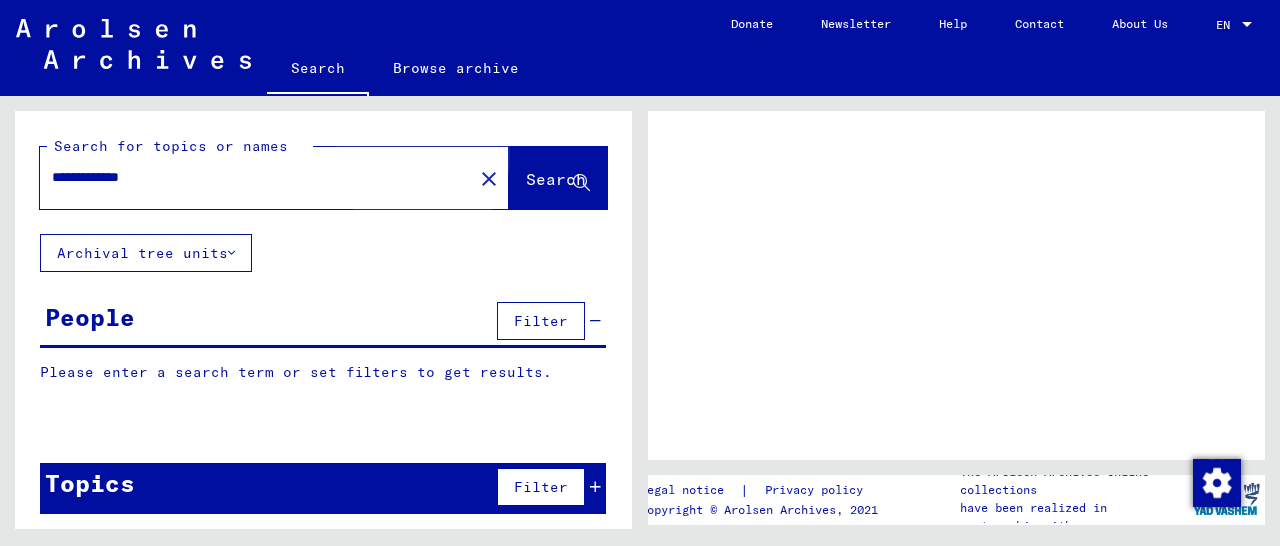 scroll, scrollTop: 0, scrollLeft: 0, axis: both 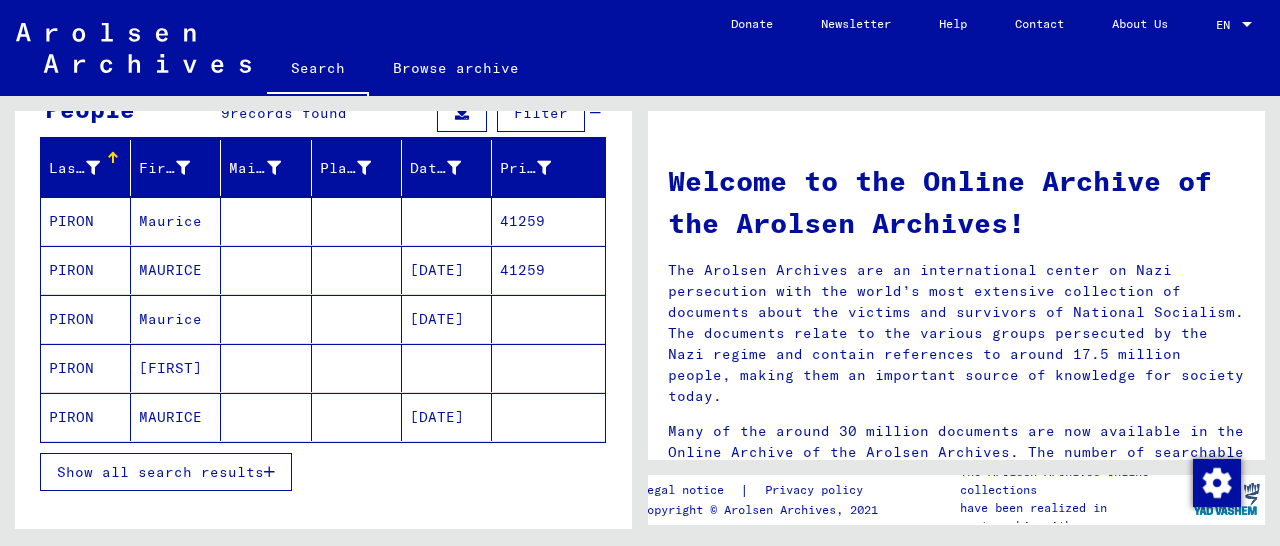 click on "41259" at bounding box center (548, 319) 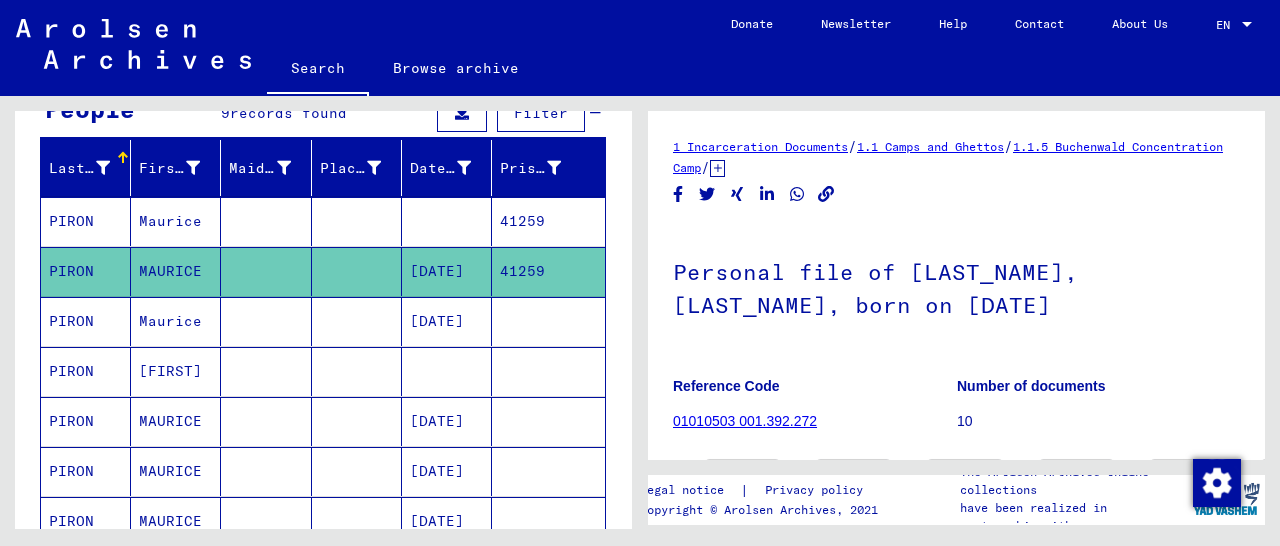 scroll, scrollTop: 312, scrollLeft: 0, axis: vertical 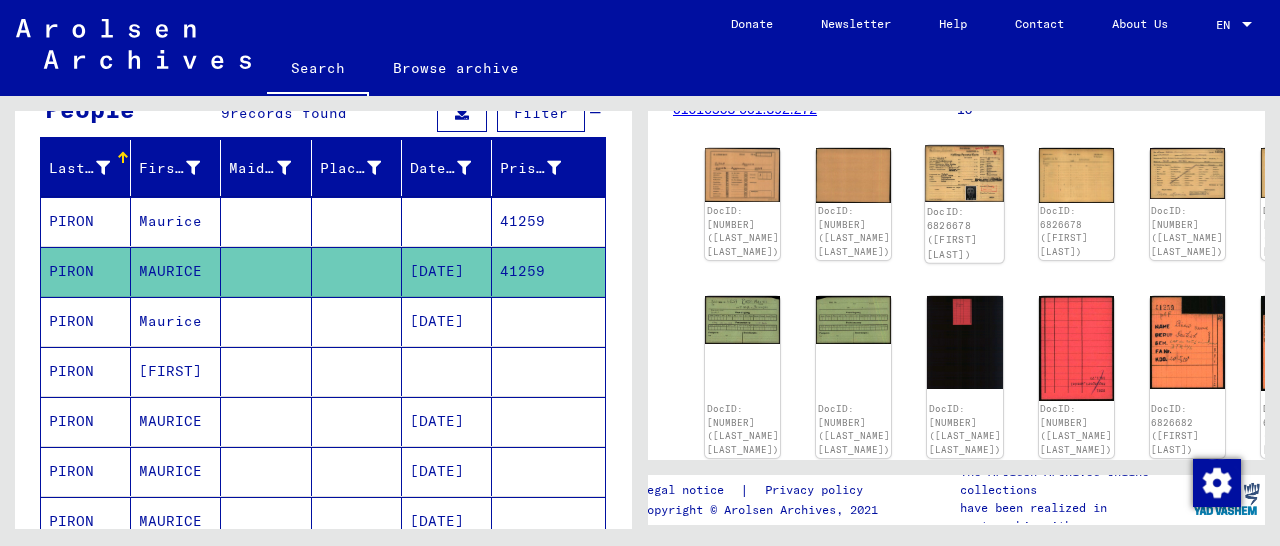 click 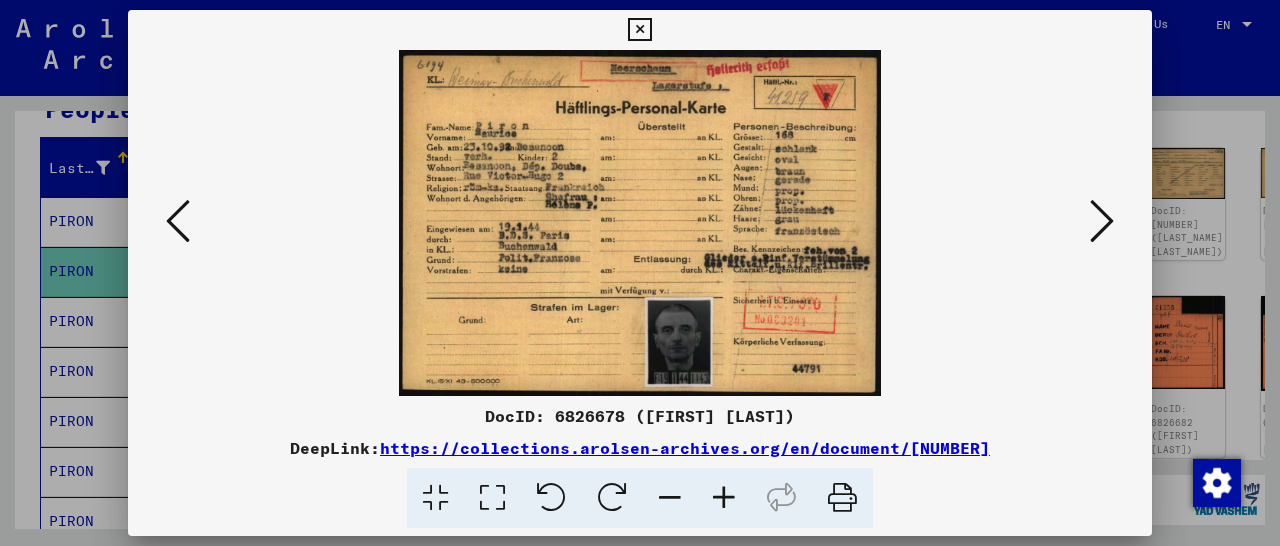 click at bounding box center [639, 30] 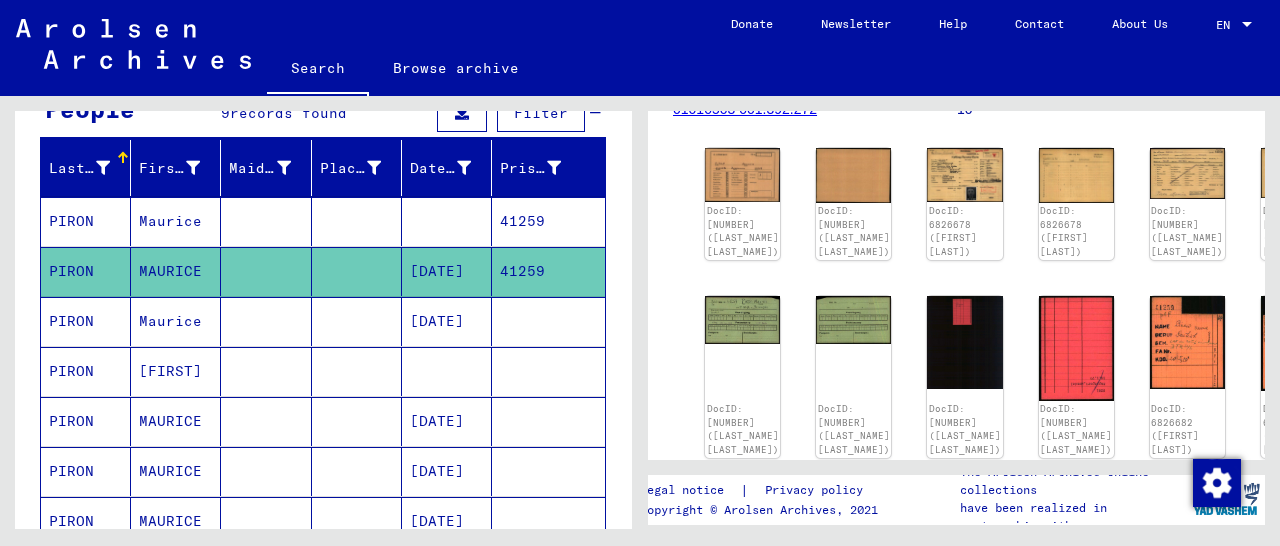 scroll, scrollTop: 0, scrollLeft: 0, axis: both 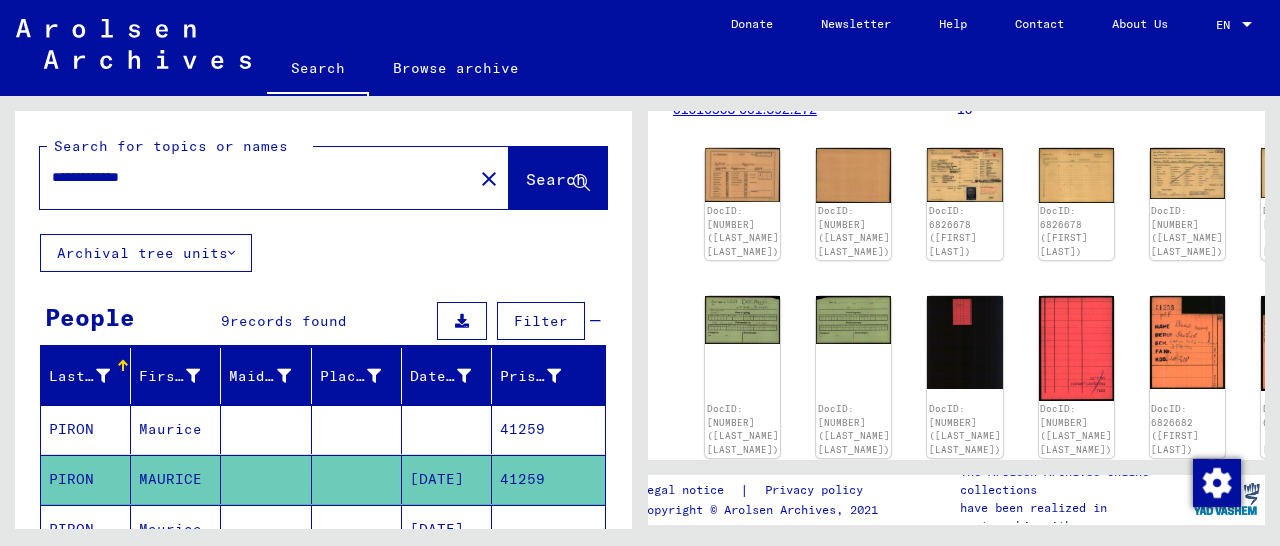 drag, startPoint x: 211, startPoint y: 185, endPoint x: 53, endPoint y: 197, distance: 158.45505 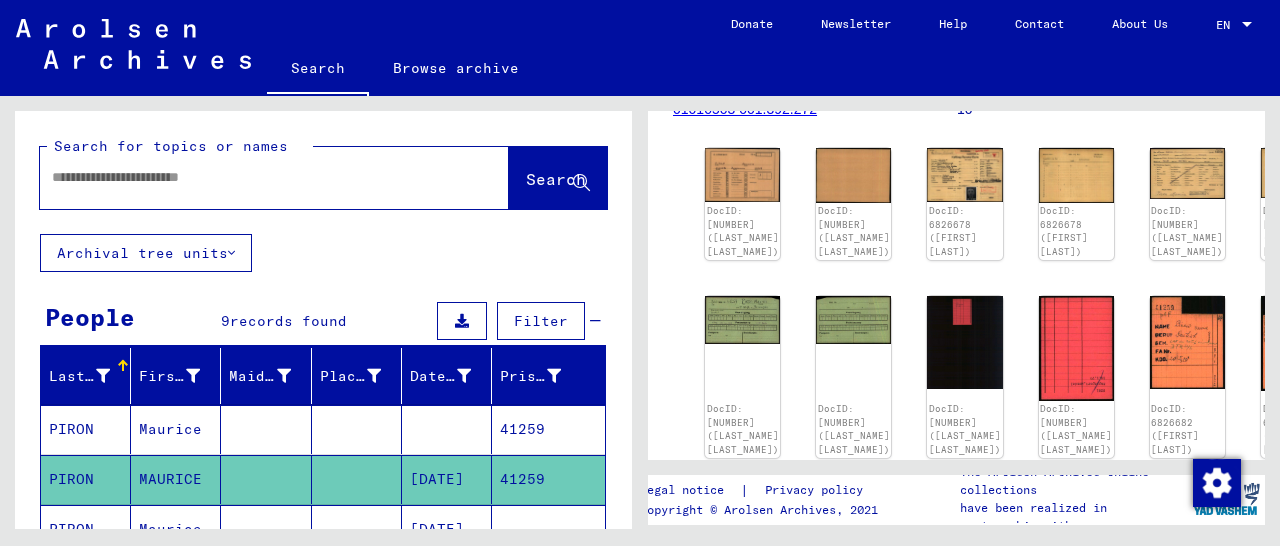 paste on "*****" 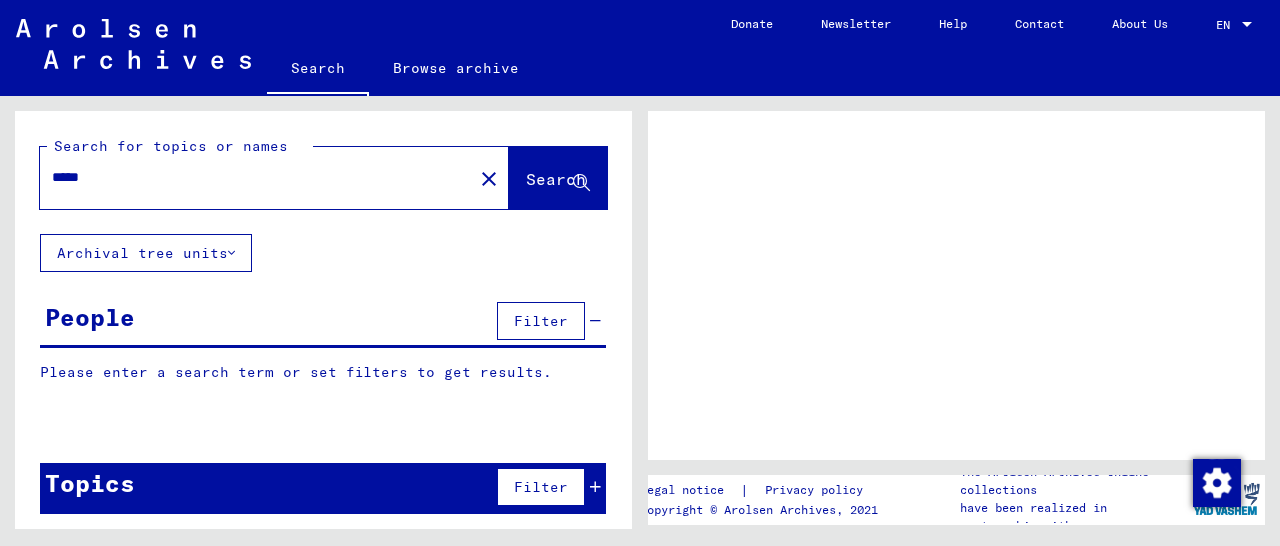 scroll, scrollTop: 0, scrollLeft: 0, axis: both 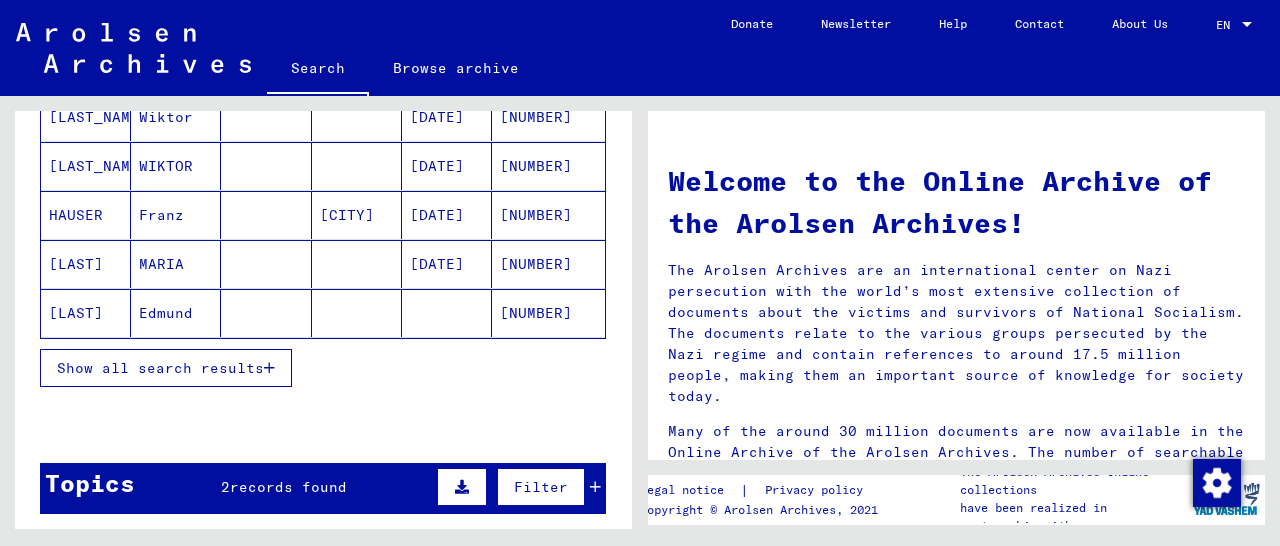 click on "Show all search results" at bounding box center (160, 368) 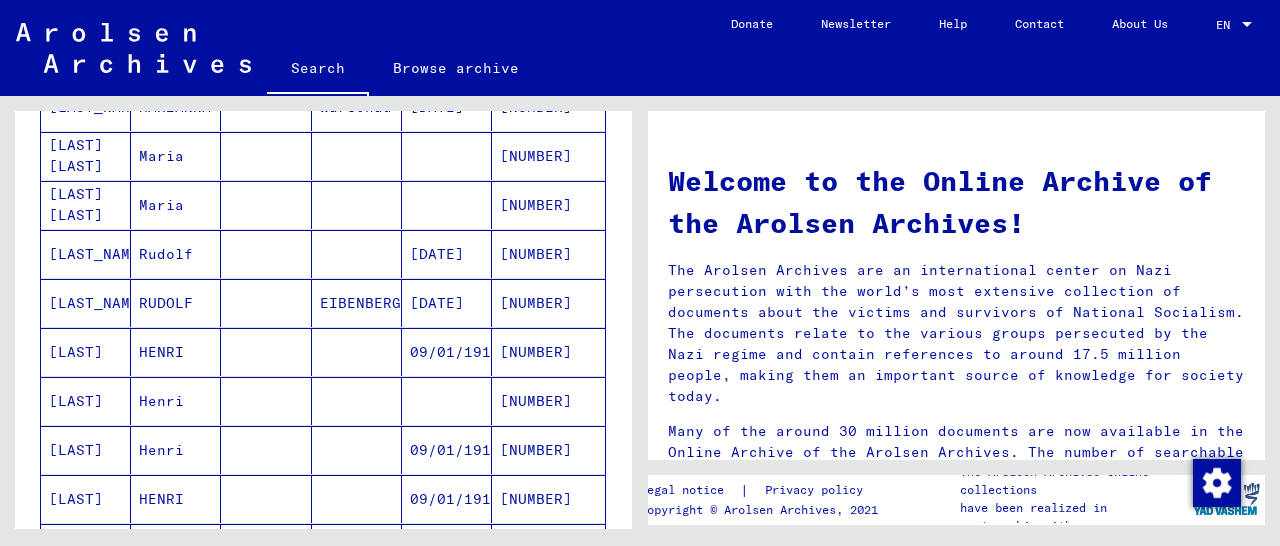 scroll, scrollTop: 832, scrollLeft: 0, axis: vertical 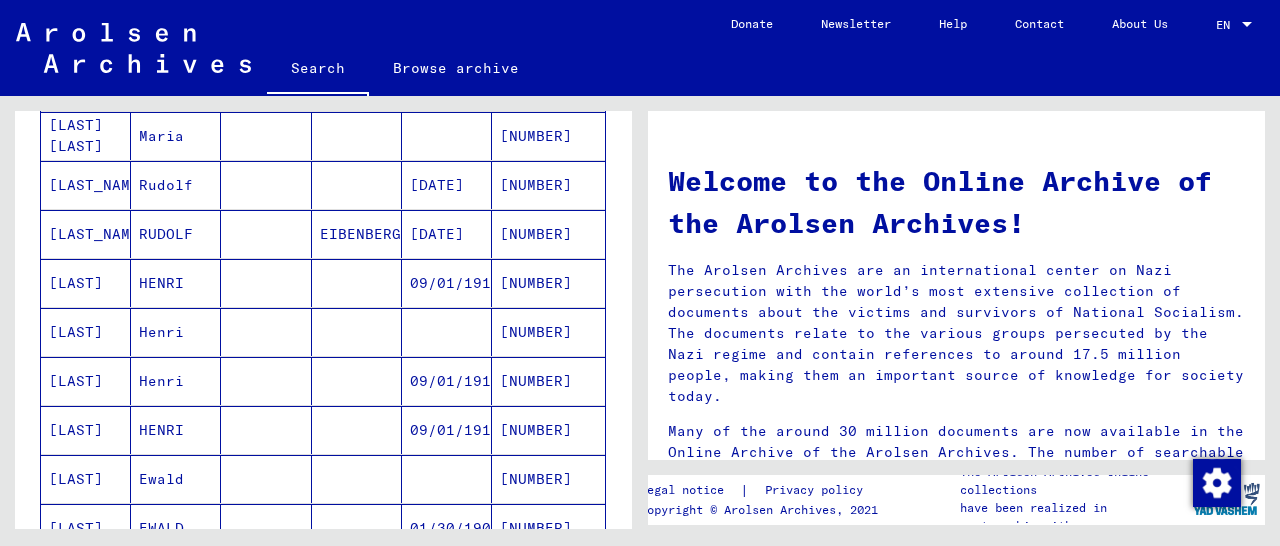 click on "[NUMBER]" at bounding box center [548, 332] 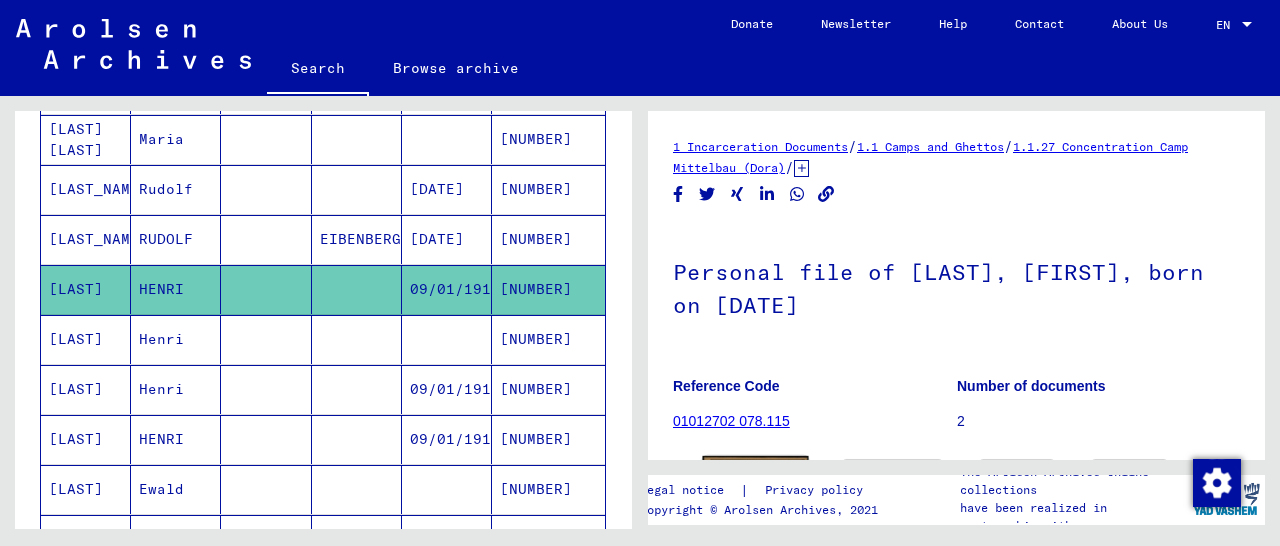 scroll, scrollTop: 206, scrollLeft: 0, axis: vertical 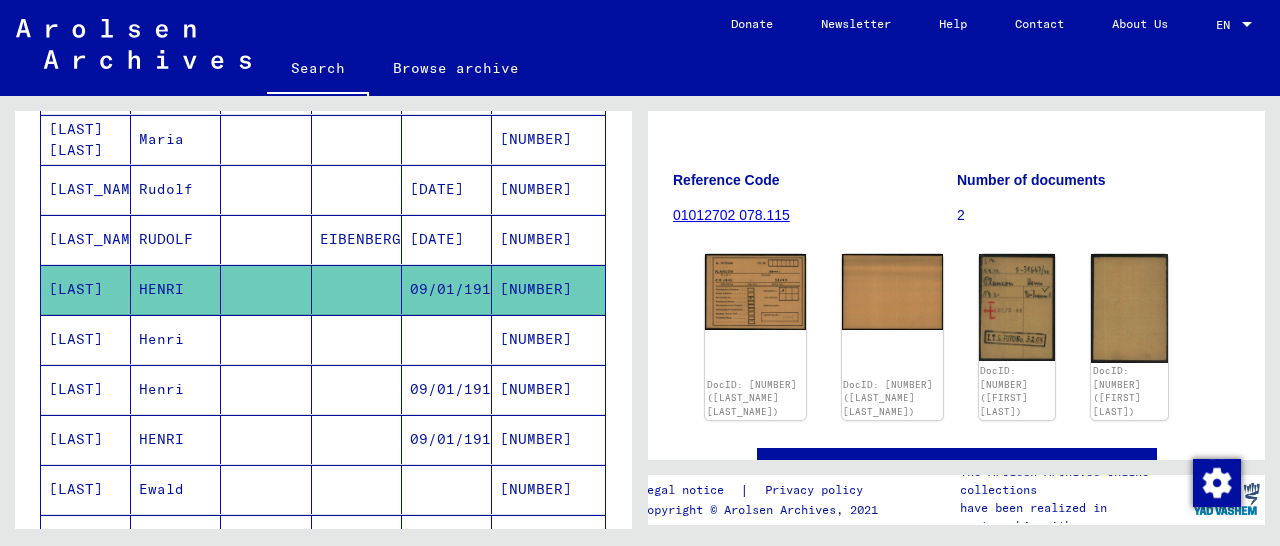 click on "[NUMBER]" at bounding box center [548, 389] 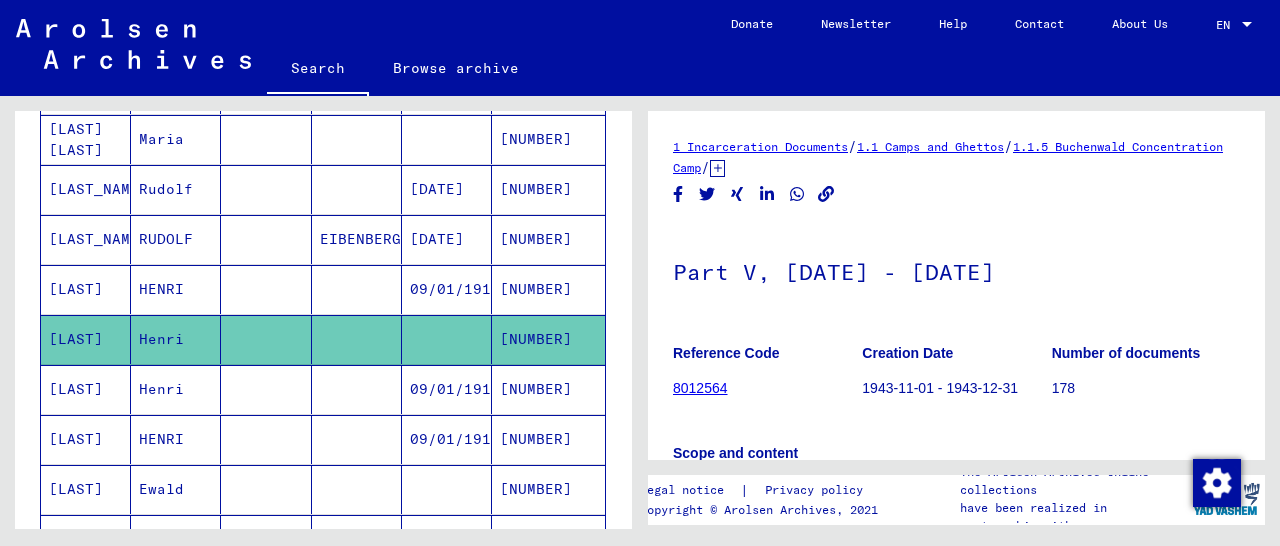 scroll, scrollTop: 416, scrollLeft: 0, axis: vertical 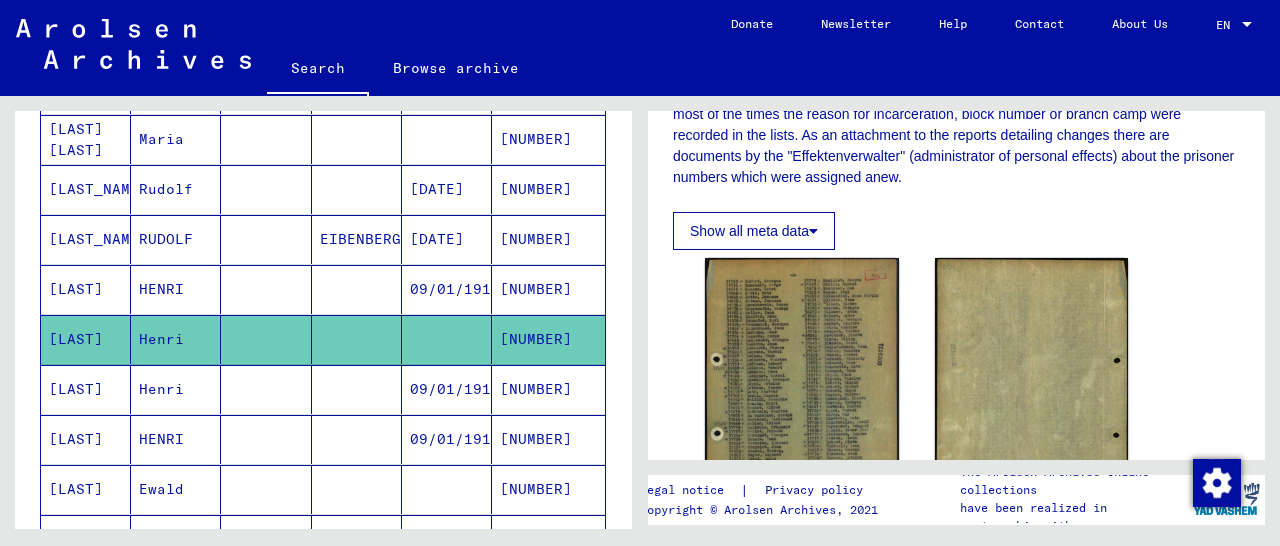 click on "[NUMBER]" at bounding box center (548, 439) 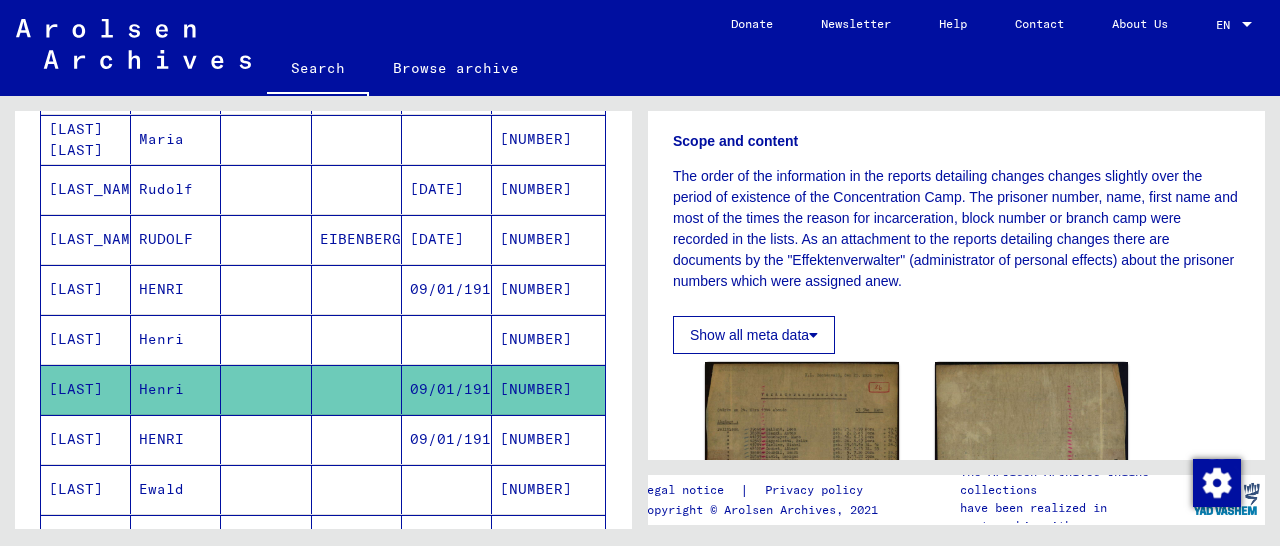 scroll, scrollTop: 416, scrollLeft: 0, axis: vertical 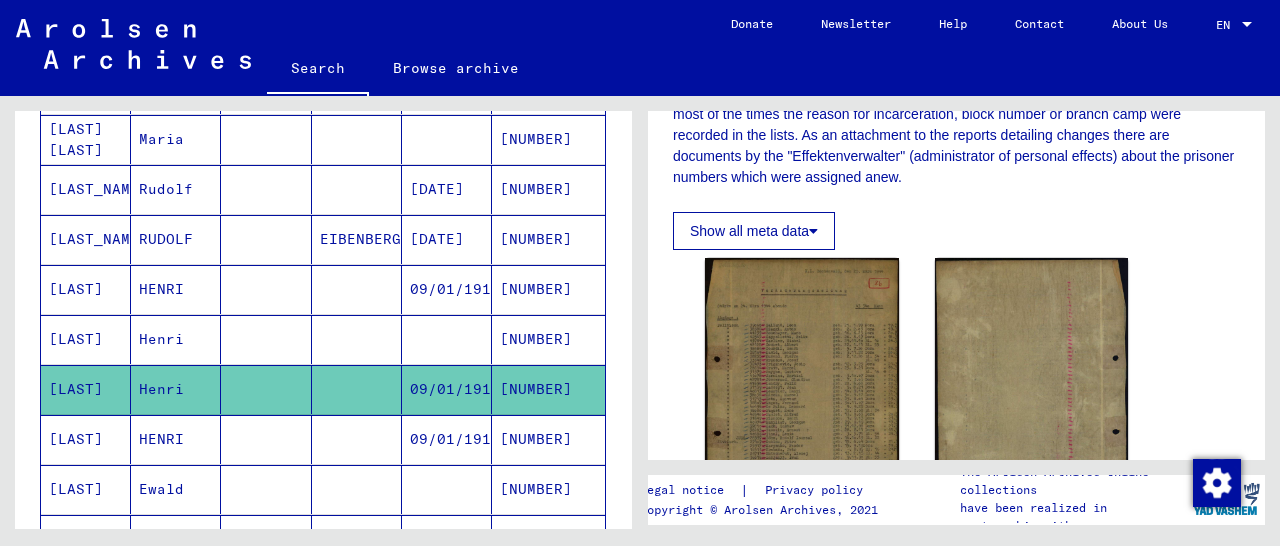 click on "[NUMBER]" at bounding box center [548, 489] 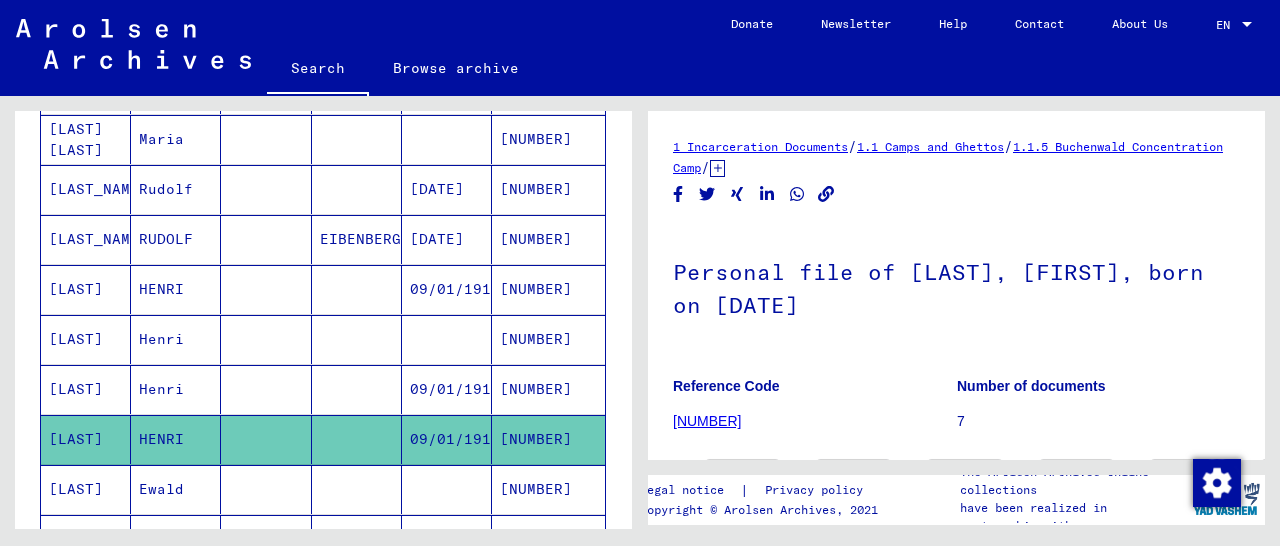 scroll, scrollTop: 312, scrollLeft: 0, axis: vertical 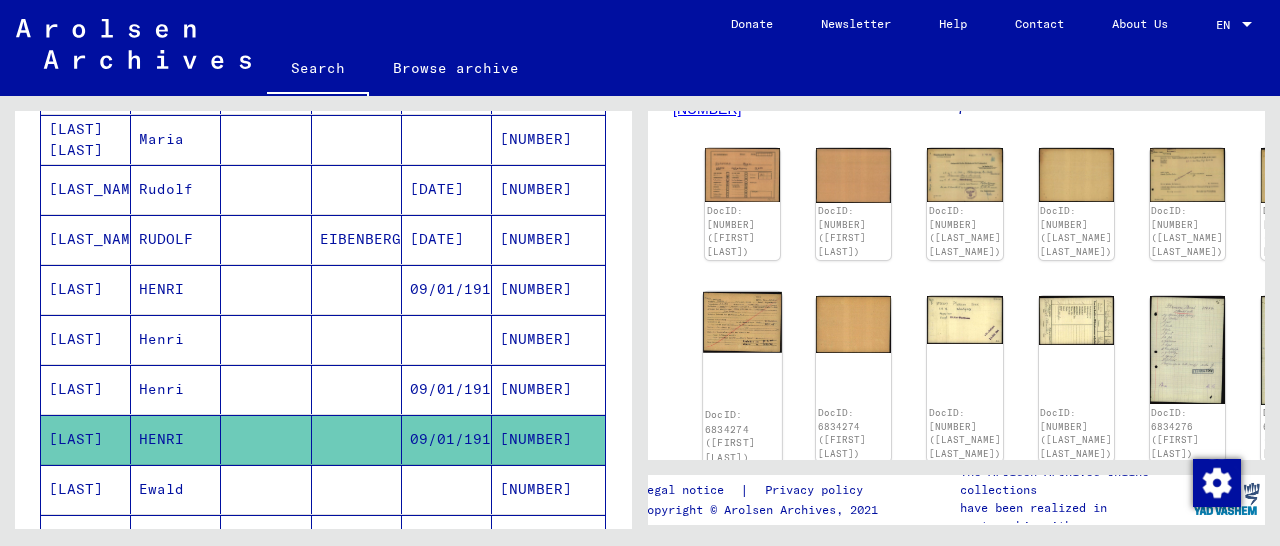 click 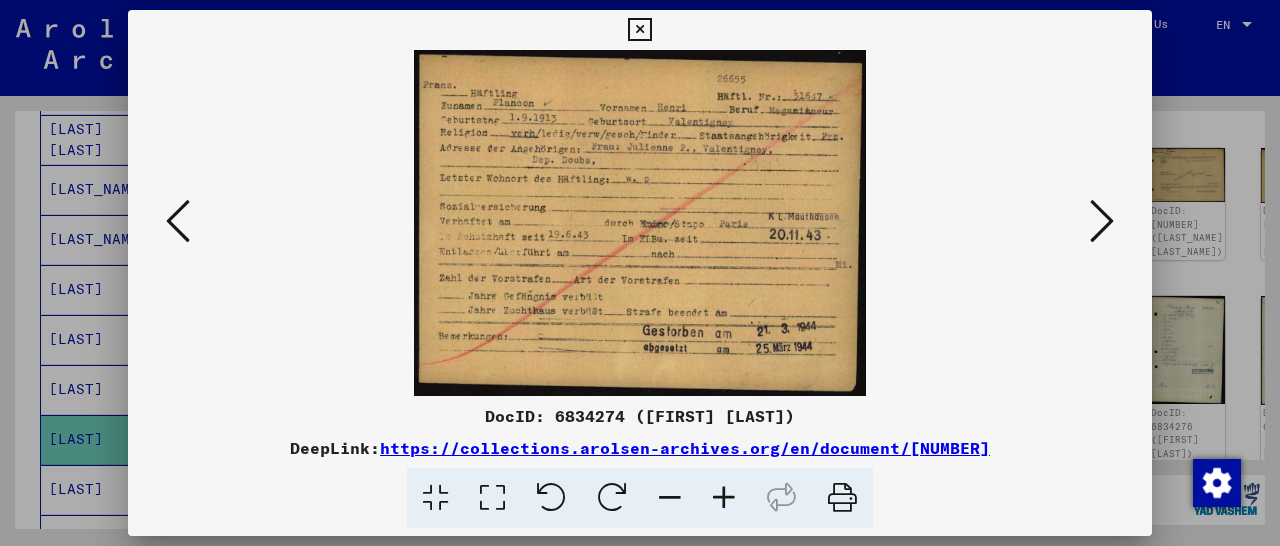 click at bounding box center [1102, 221] 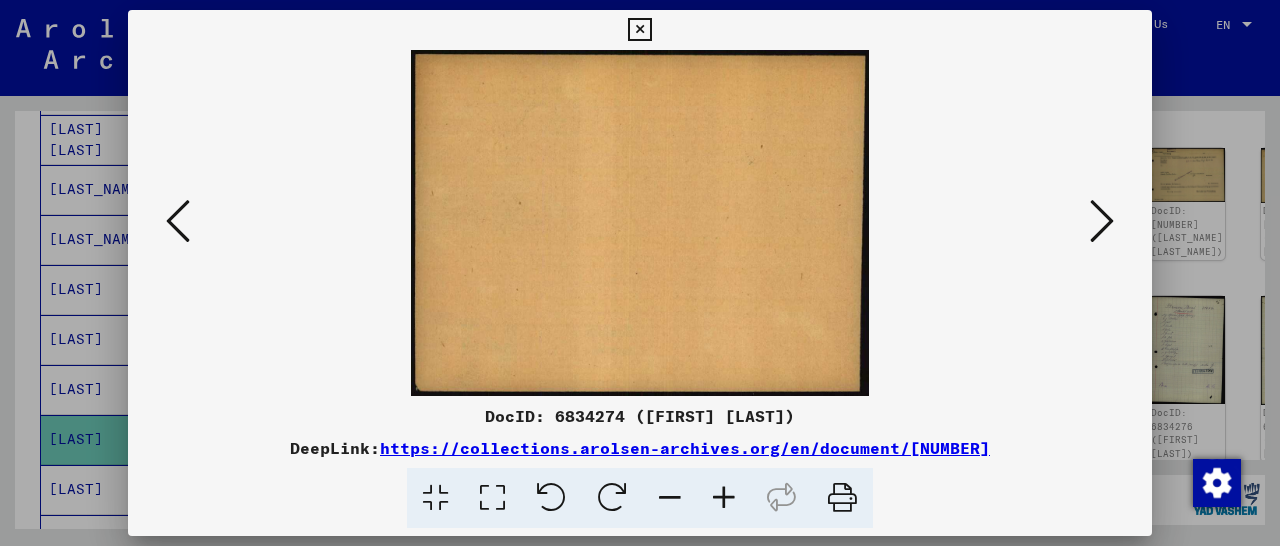click at bounding box center [639, 30] 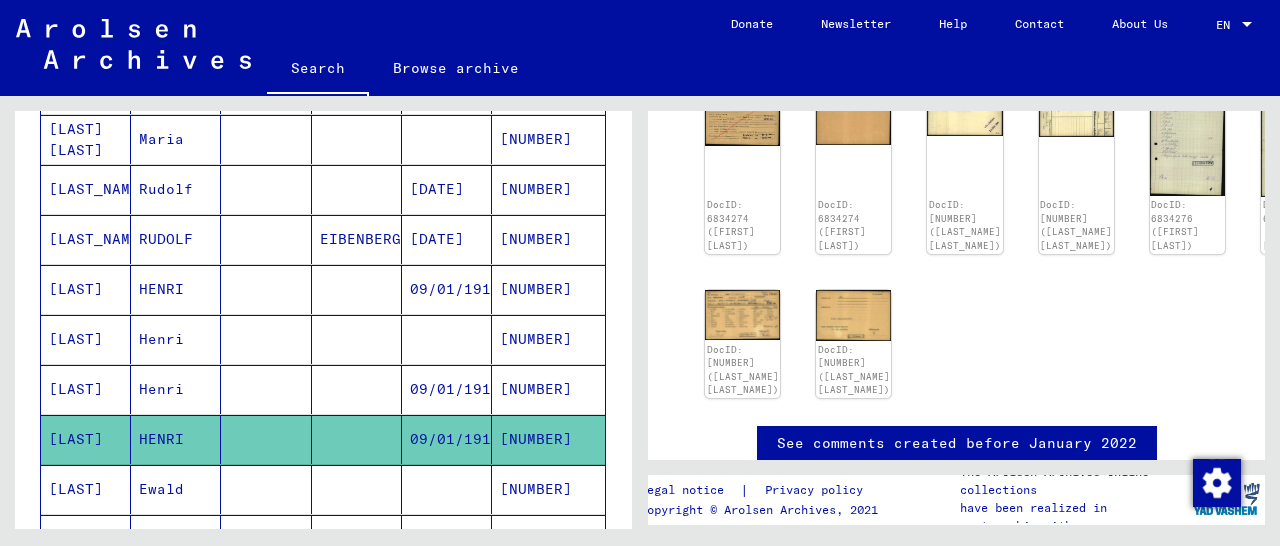 scroll, scrollTop: 312, scrollLeft: 0, axis: vertical 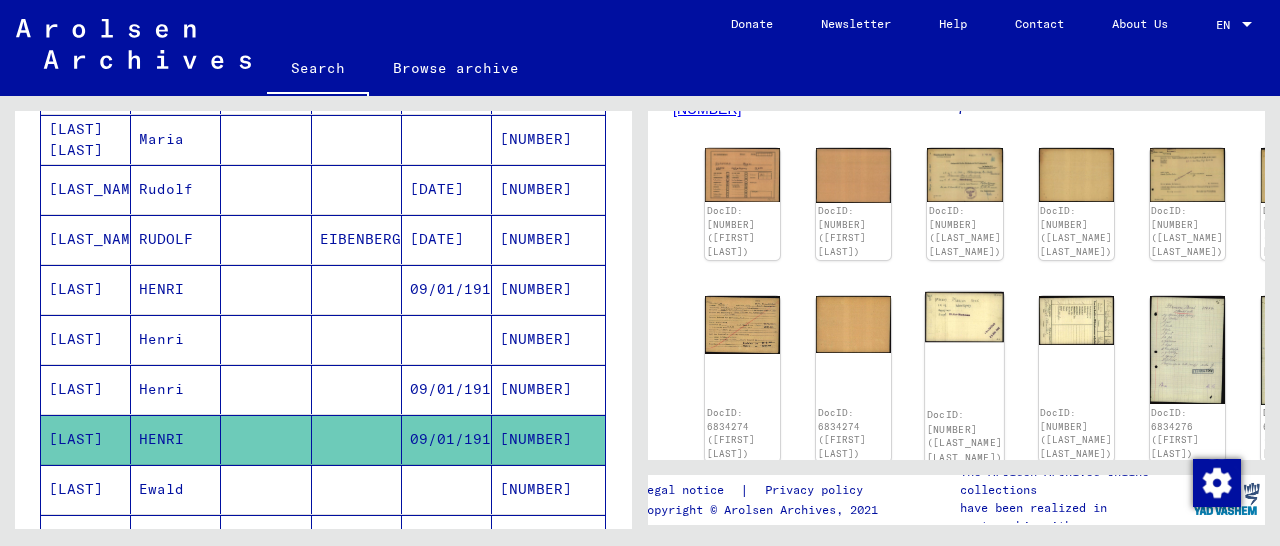 click 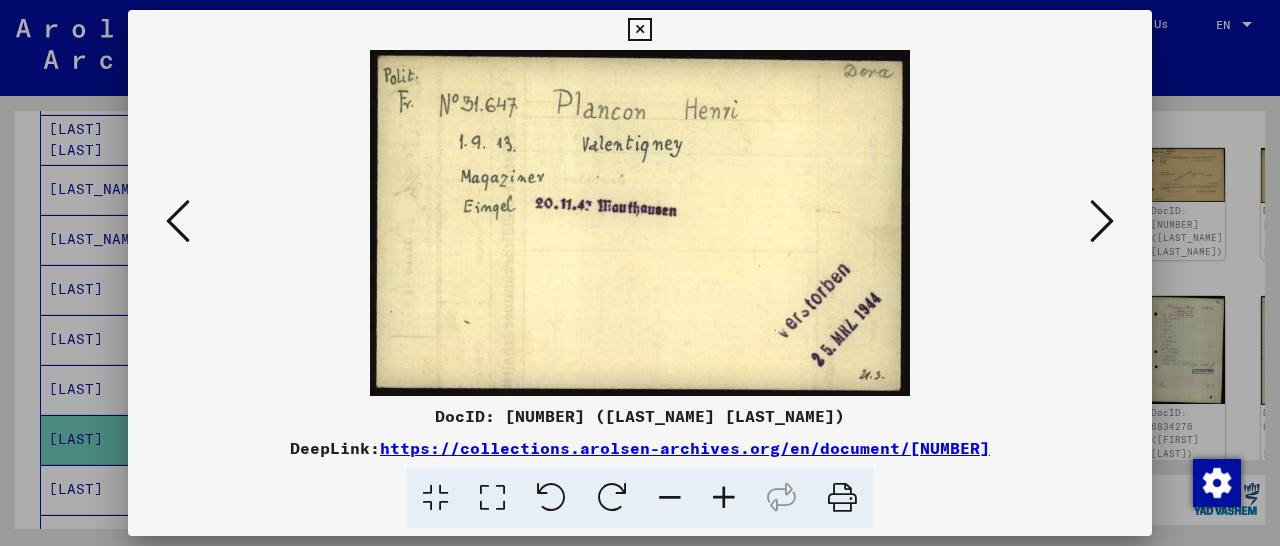 click at bounding box center (639, 30) 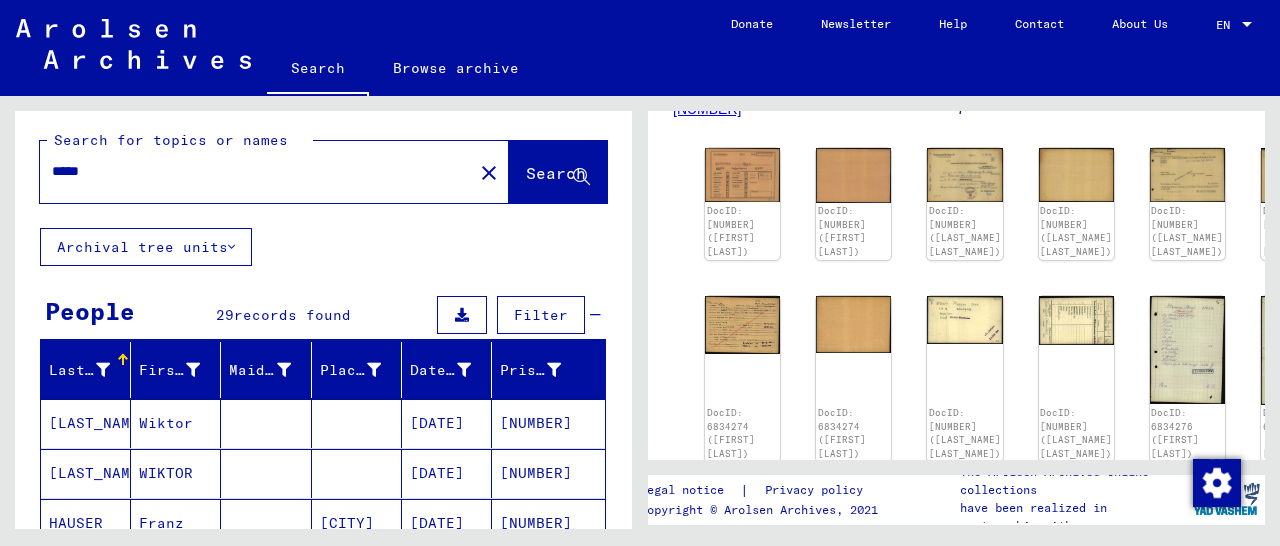 scroll, scrollTop: 0, scrollLeft: 0, axis: both 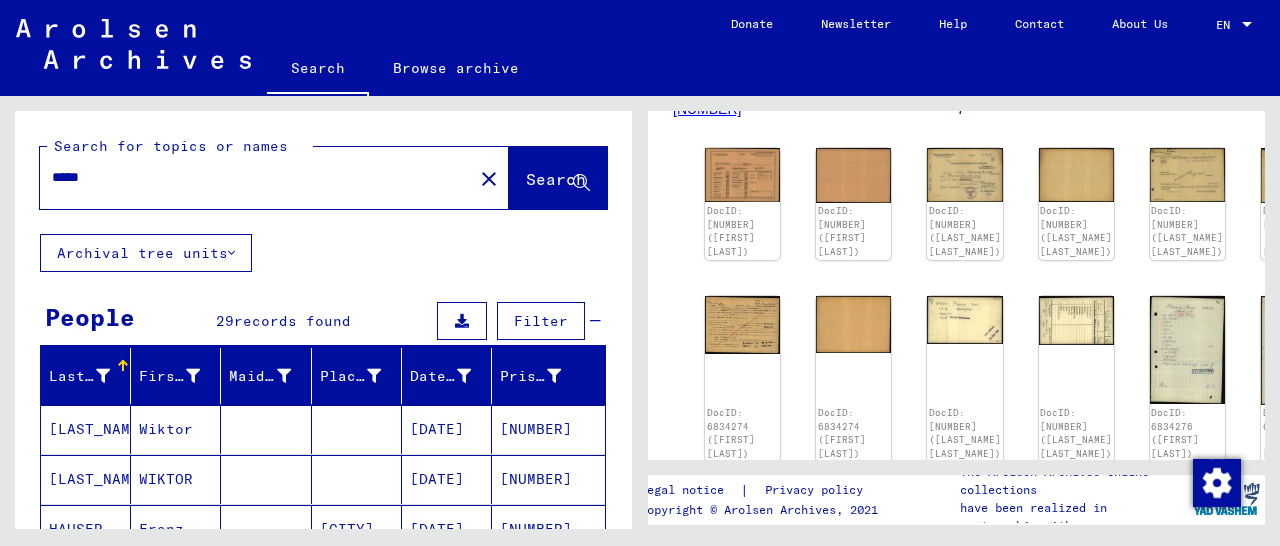 drag, startPoint x: 171, startPoint y: 173, endPoint x: 44, endPoint y: 194, distance: 128.72452 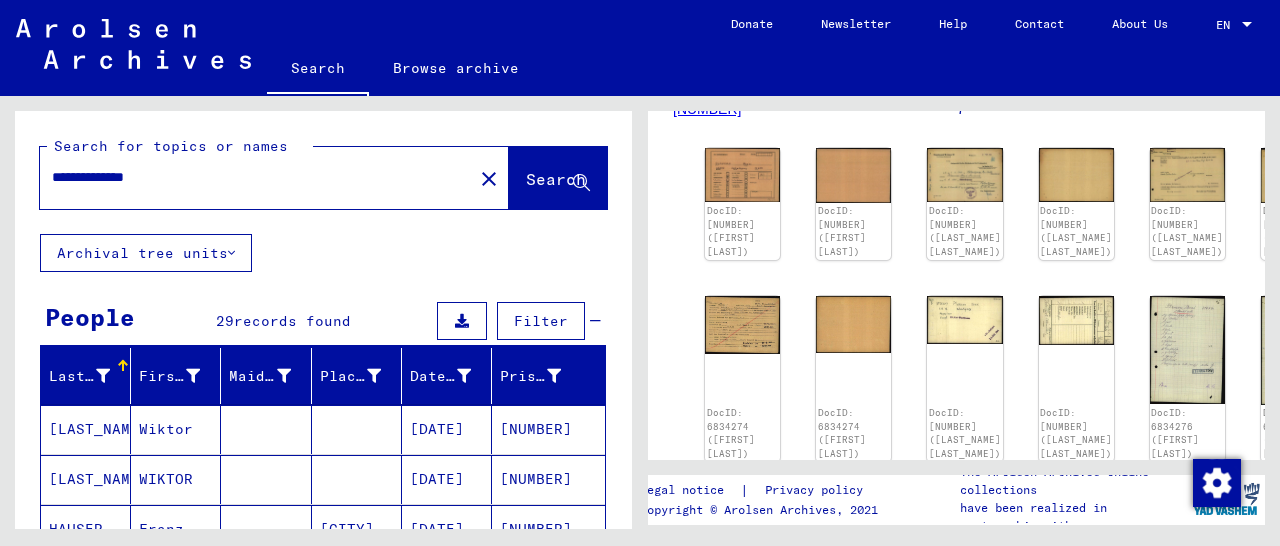 type on "**********" 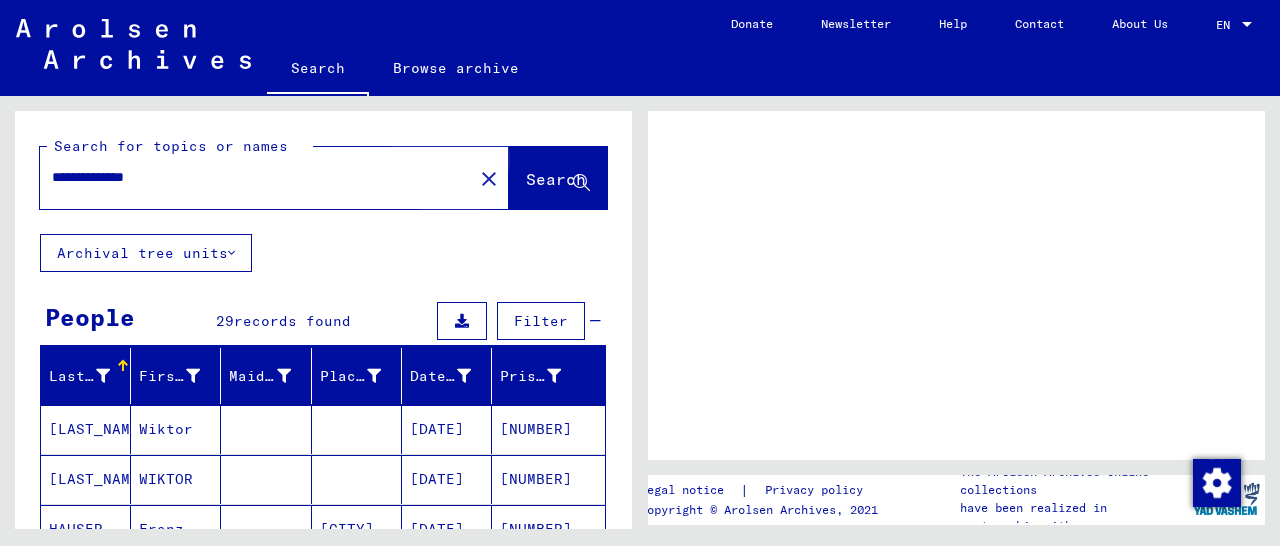 scroll, scrollTop: 0, scrollLeft: 0, axis: both 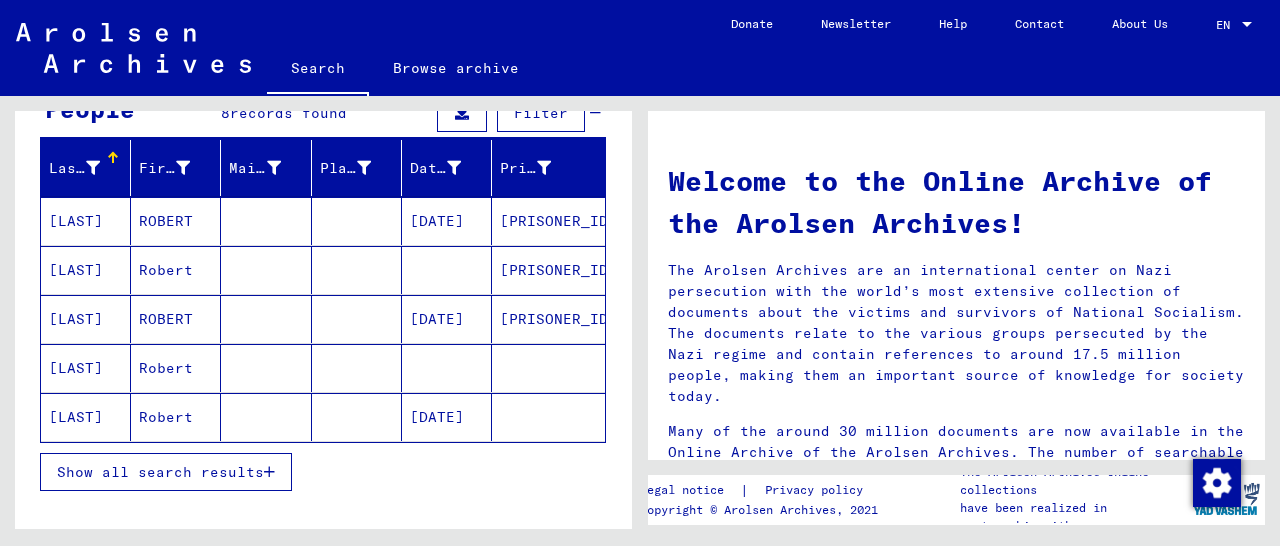click on "[PRISONER_ID]" at bounding box center (548, 368) 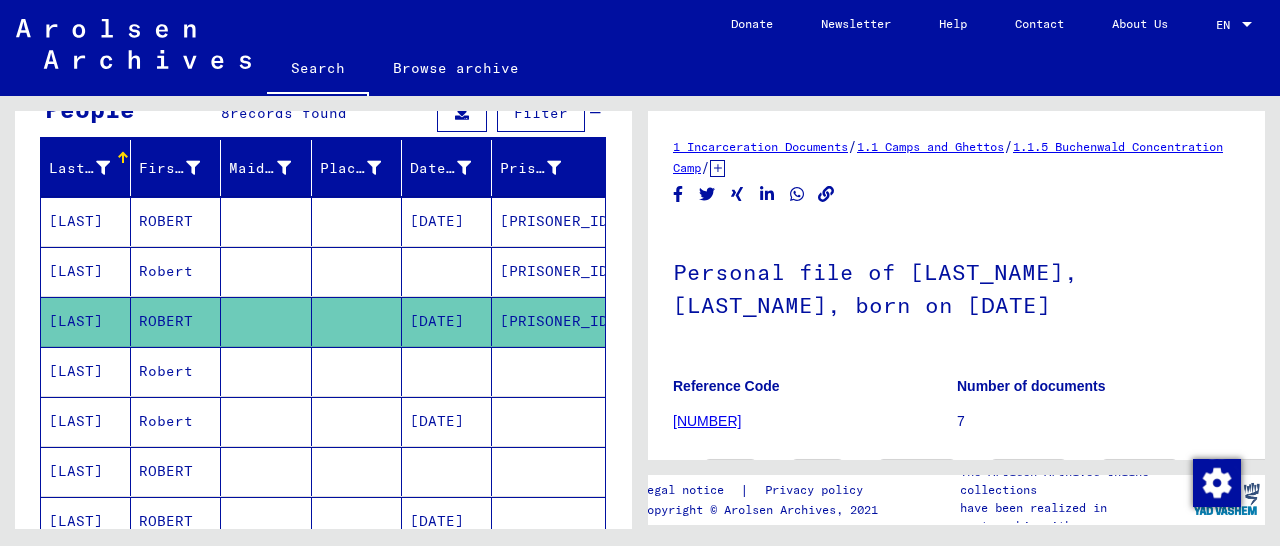 scroll, scrollTop: 312, scrollLeft: 0, axis: vertical 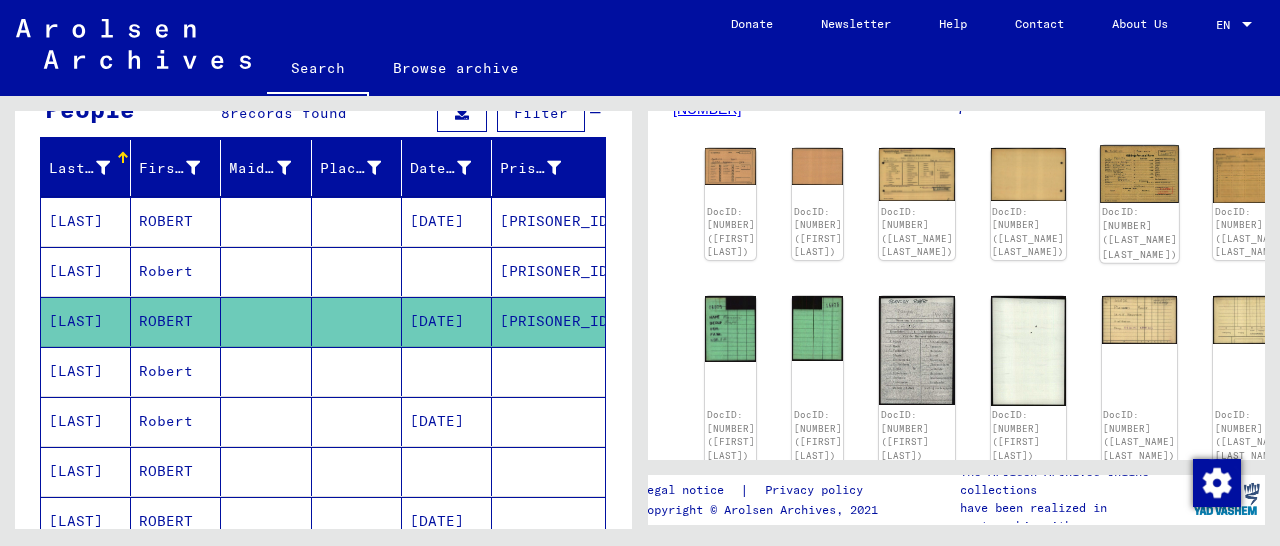 click 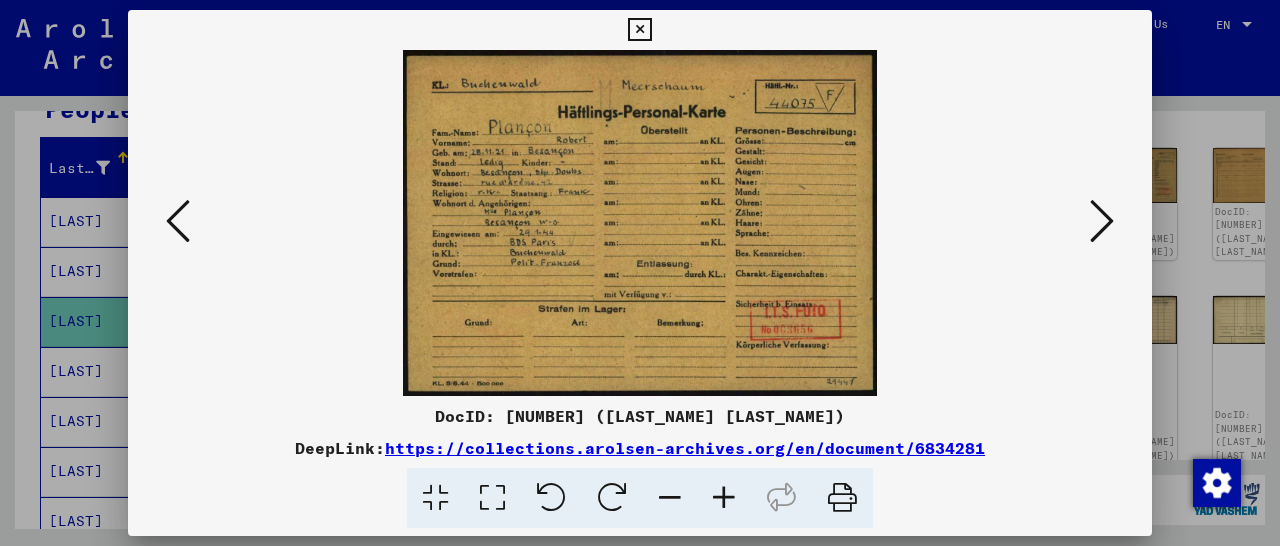 click at bounding box center [639, 30] 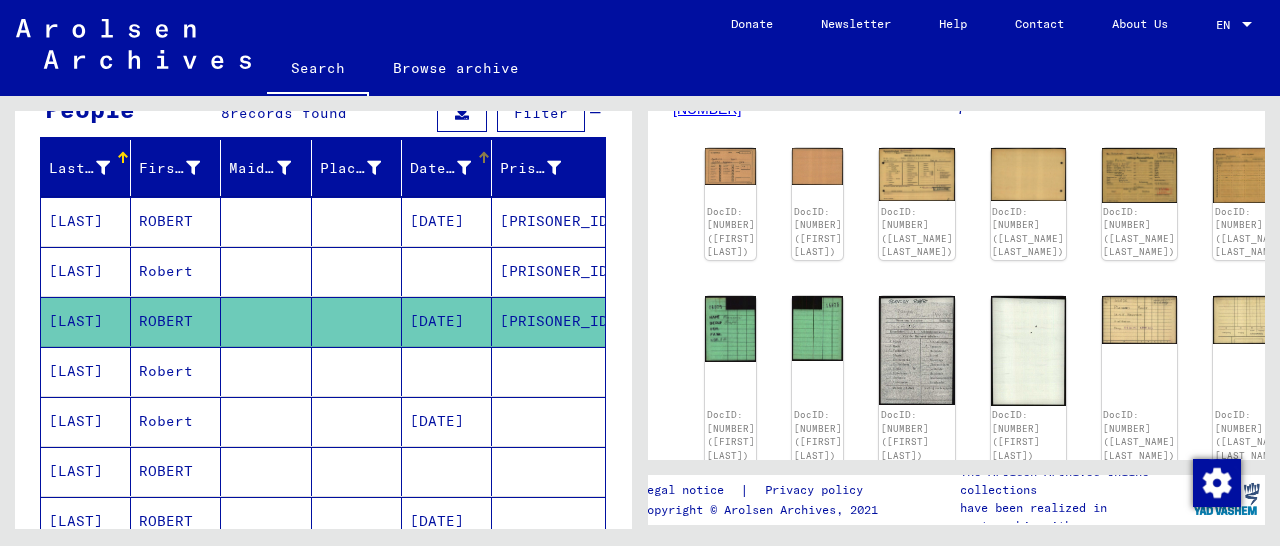 scroll, scrollTop: 0, scrollLeft: 0, axis: both 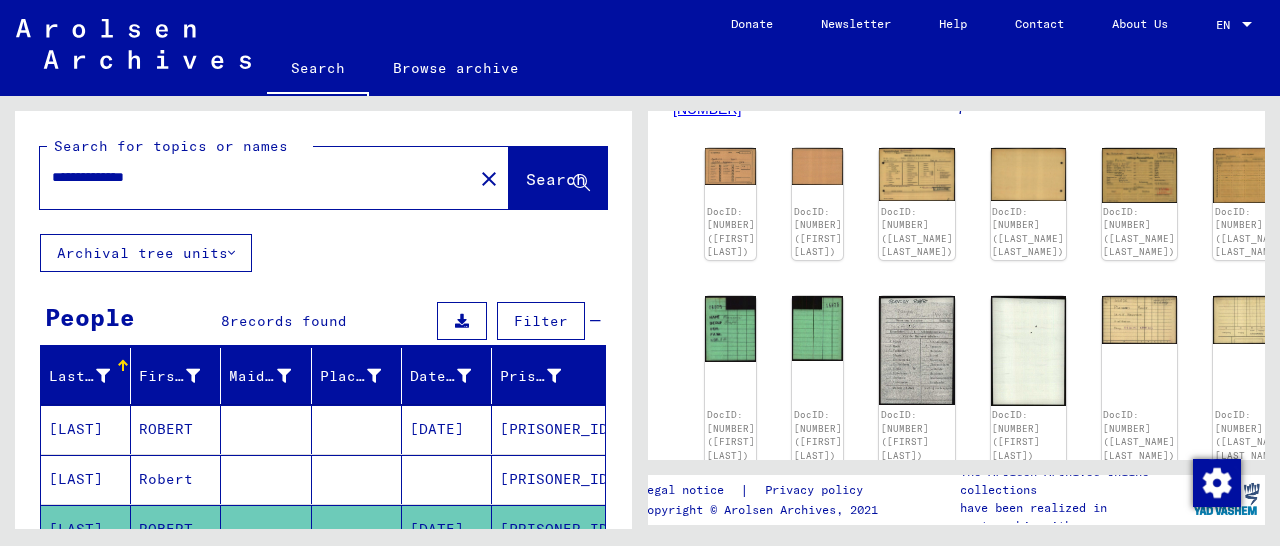 drag, startPoint x: 186, startPoint y: 180, endPoint x: 71, endPoint y: 172, distance: 115.27792 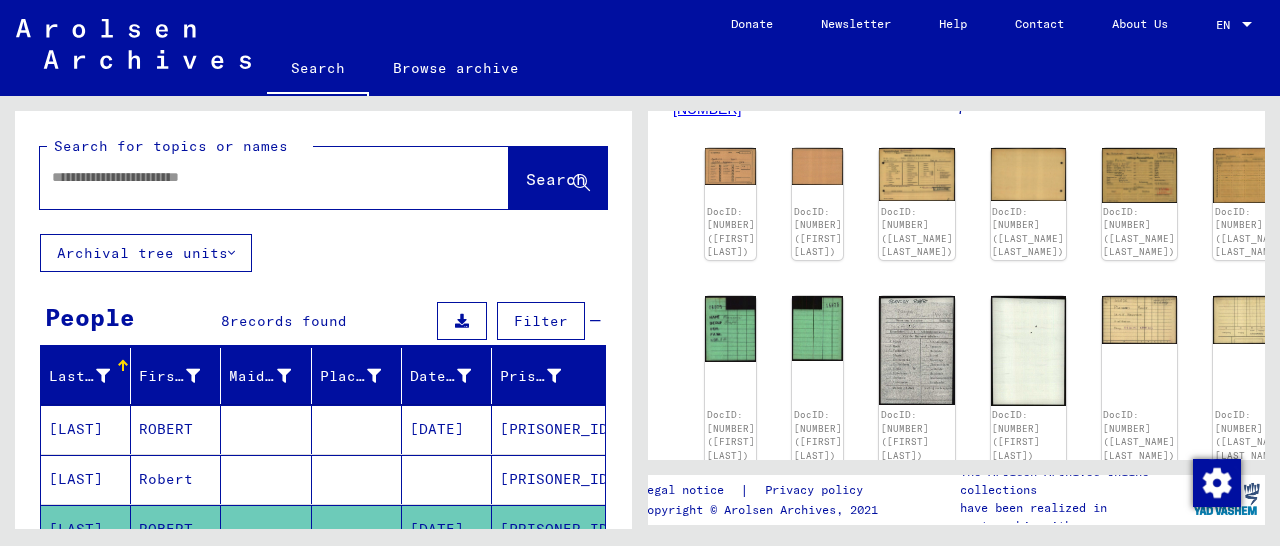 paste on "**********" 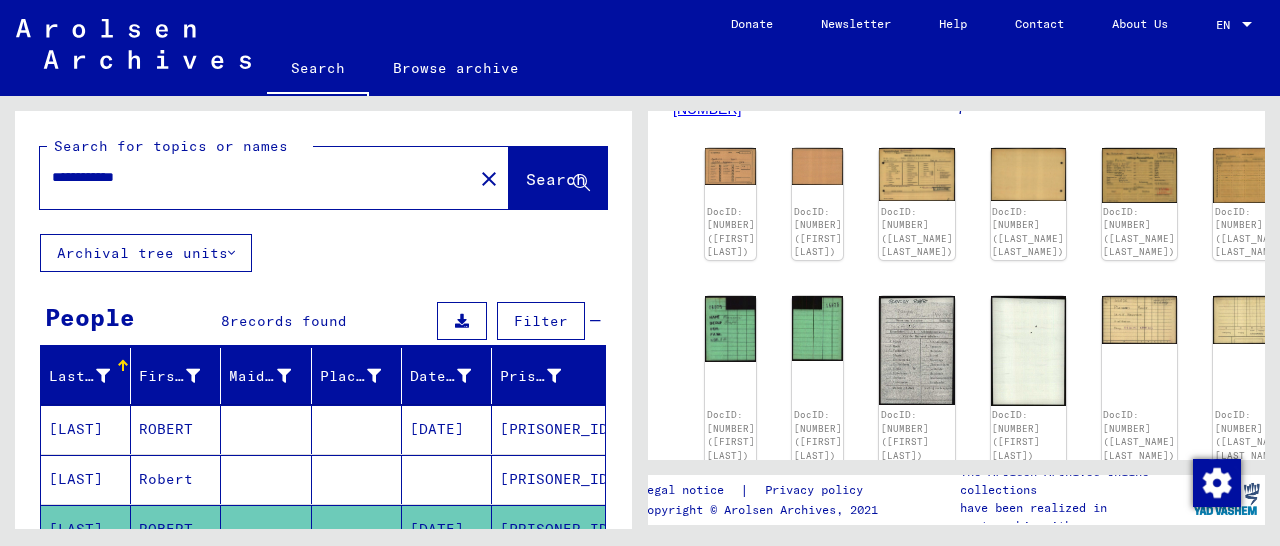 type on "**********" 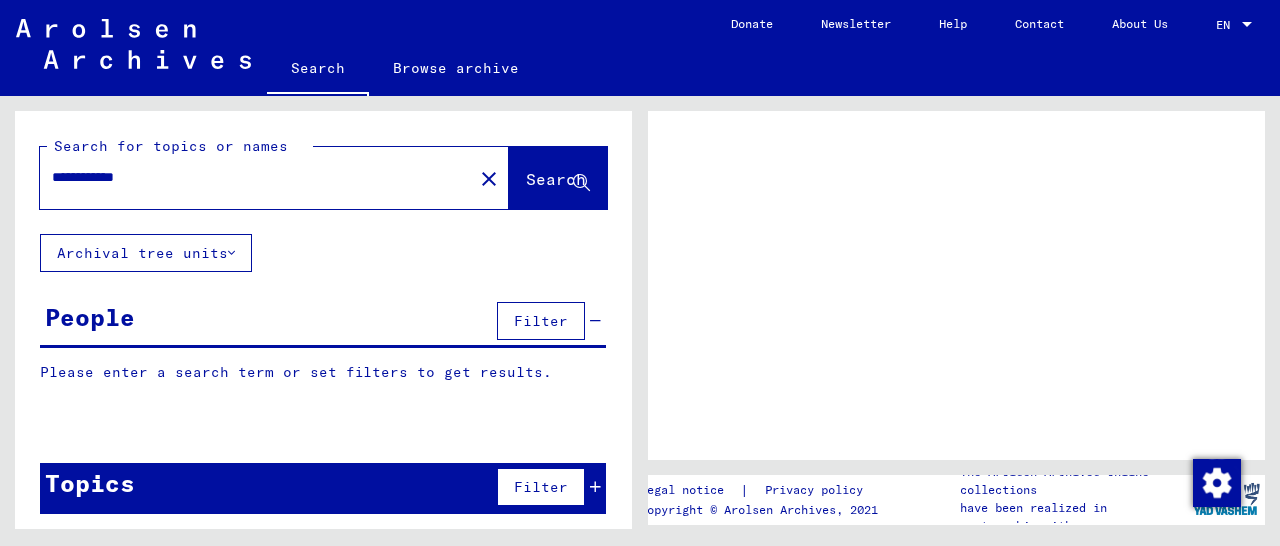 scroll, scrollTop: 0, scrollLeft: 0, axis: both 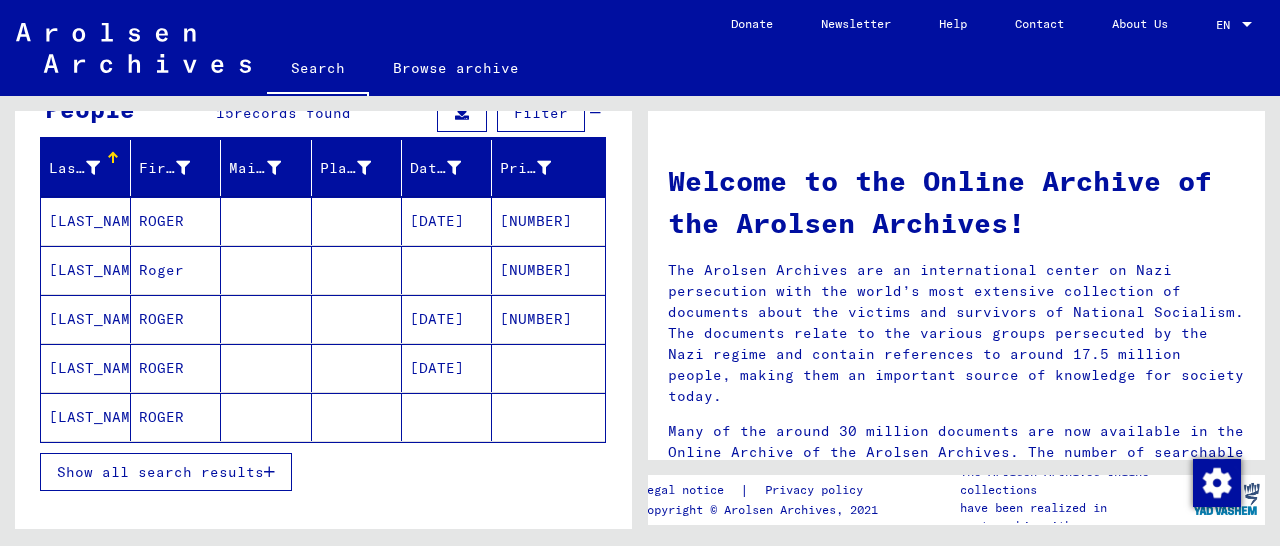 click on "[NUMBER]" at bounding box center (548, 368) 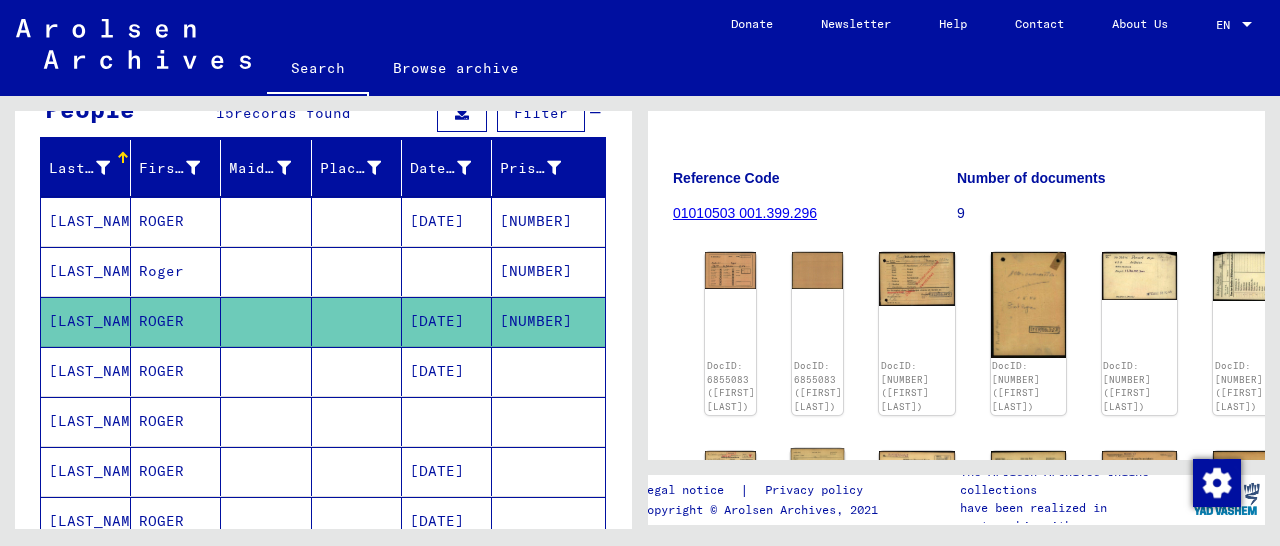 scroll, scrollTop: 416, scrollLeft: 0, axis: vertical 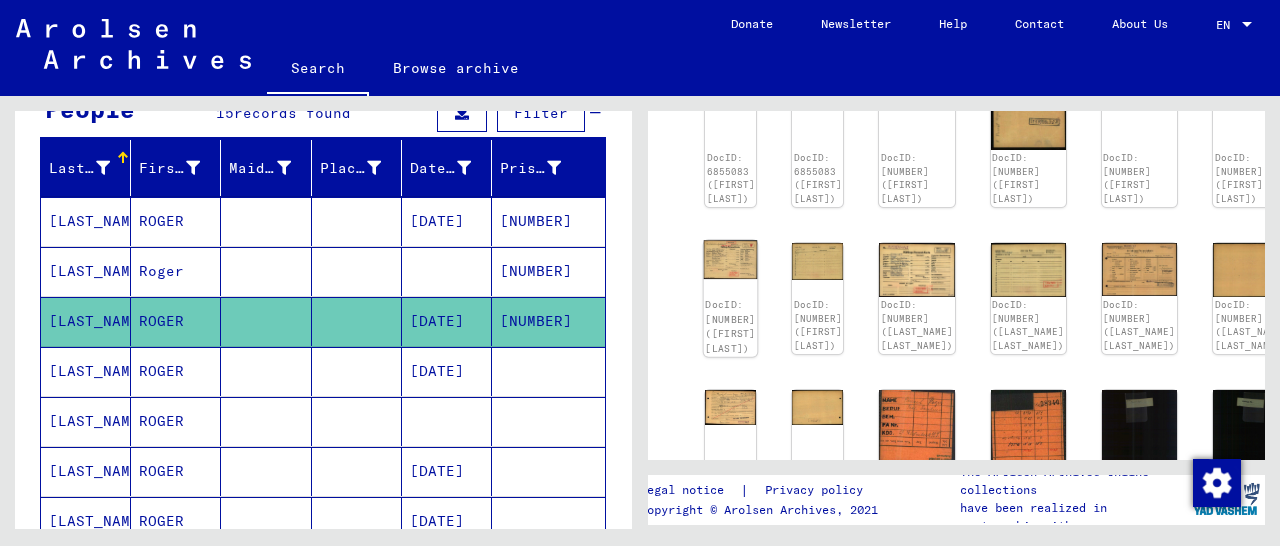 click 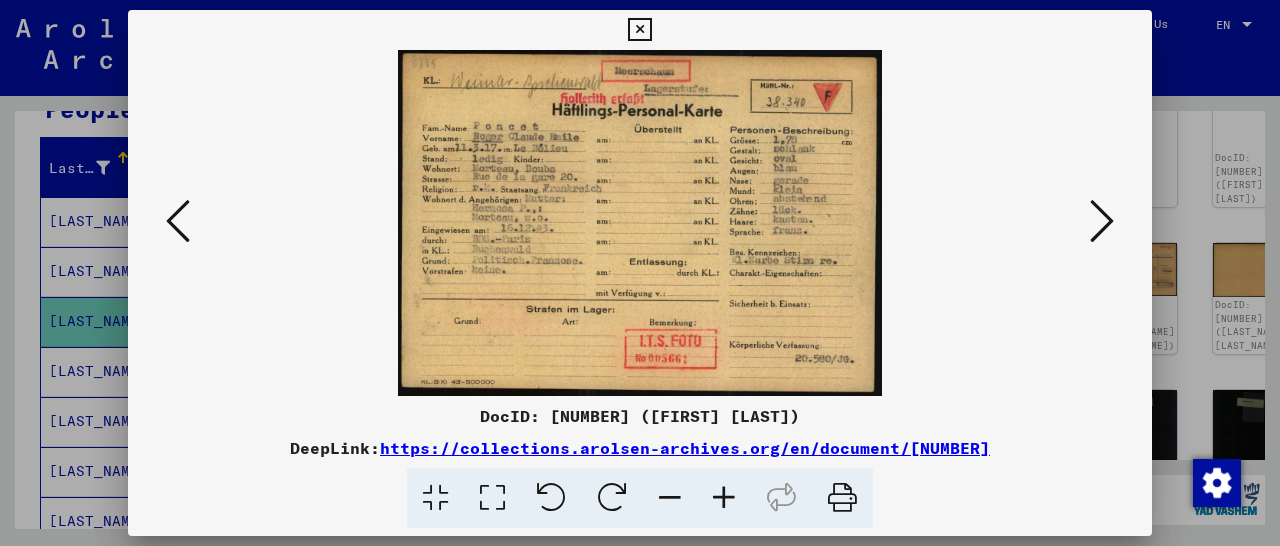 scroll, scrollTop: 416, scrollLeft: 0, axis: vertical 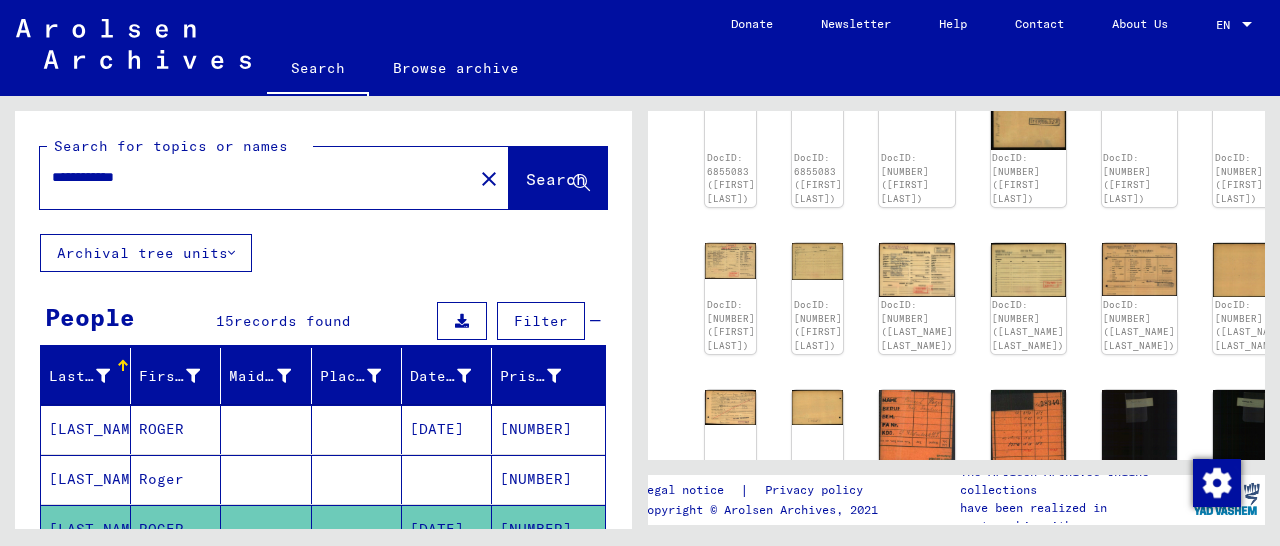drag, startPoint x: 179, startPoint y: 181, endPoint x: 53, endPoint y: 176, distance: 126.09917 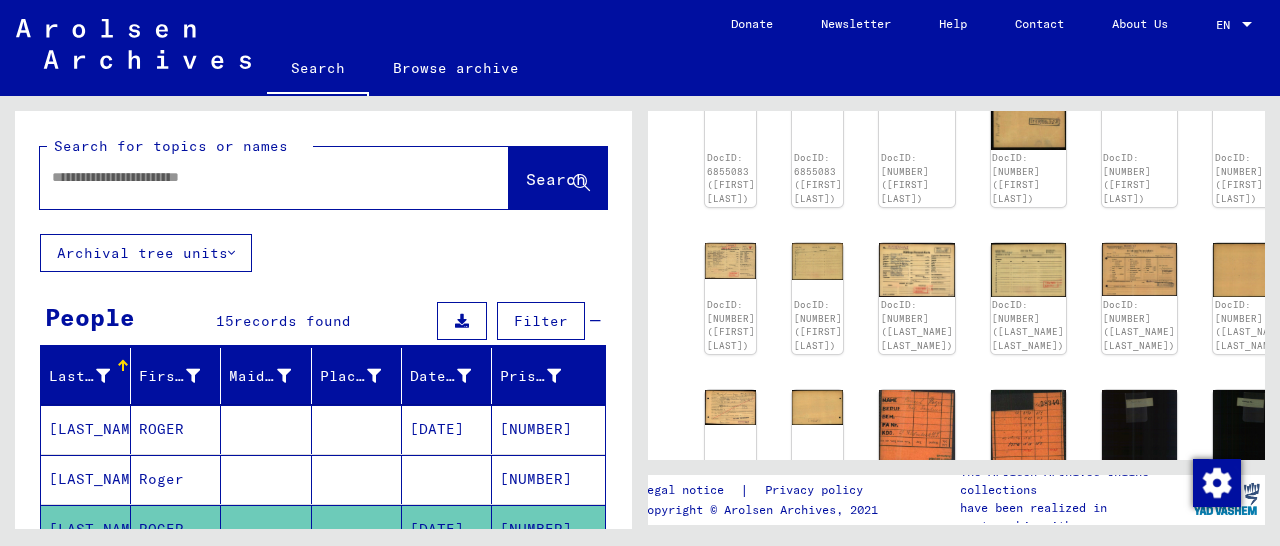 paste on "**********" 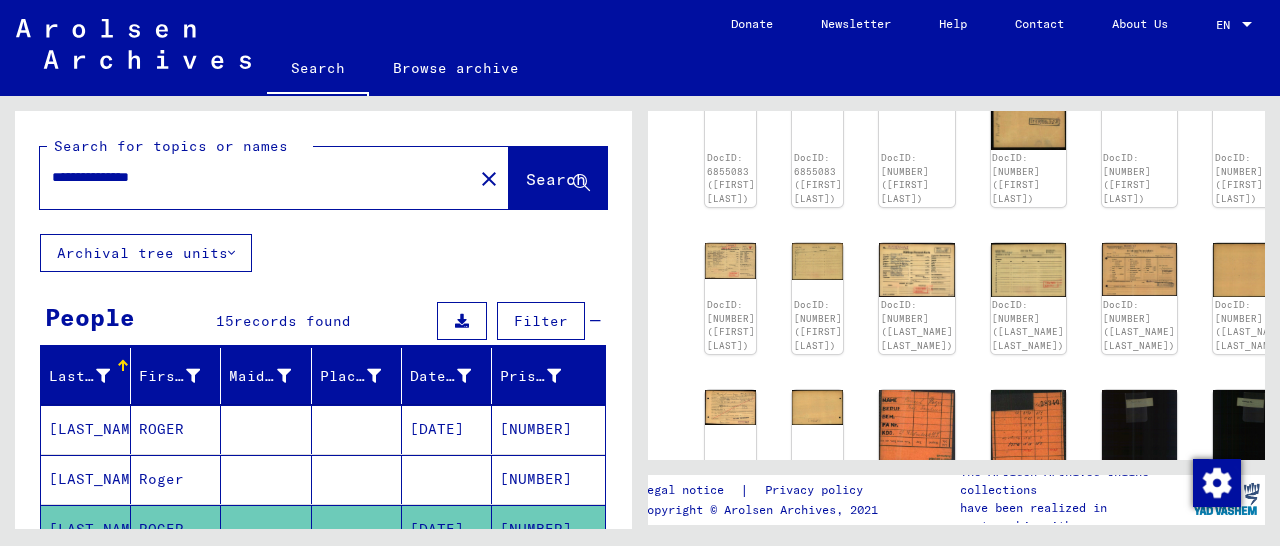 type on "**********" 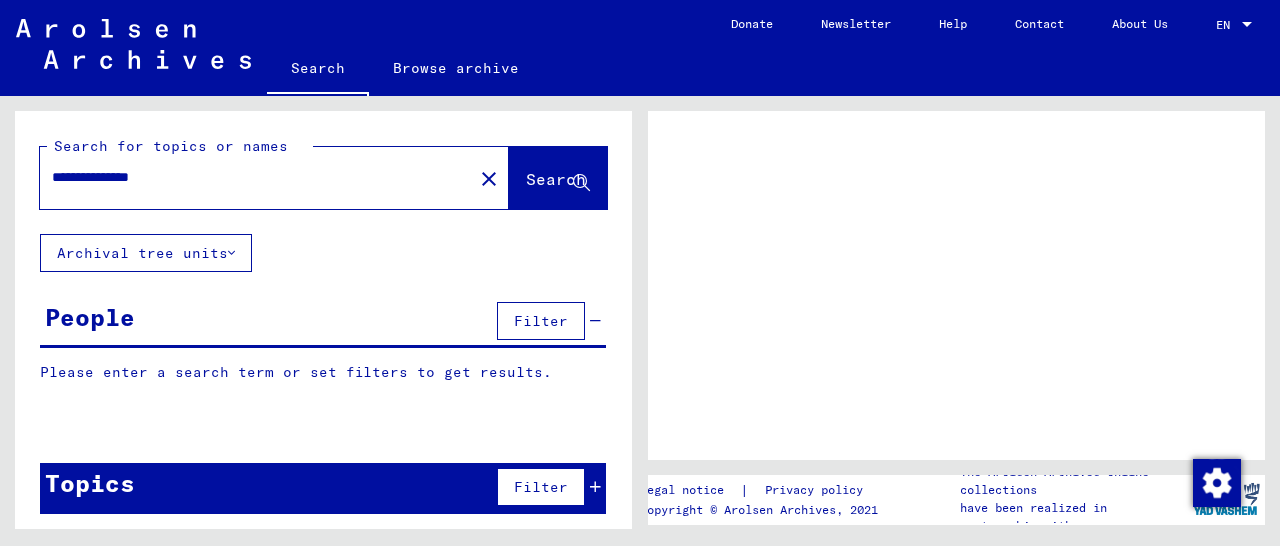 scroll, scrollTop: 0, scrollLeft: 0, axis: both 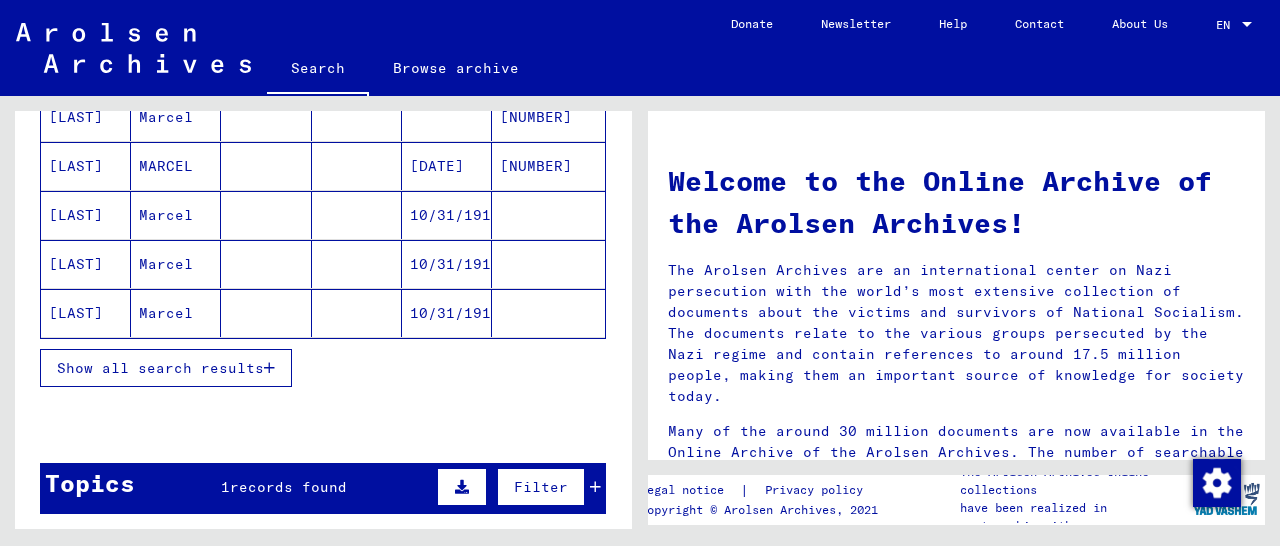 click on "[NUMBER]" at bounding box center (548, 215) 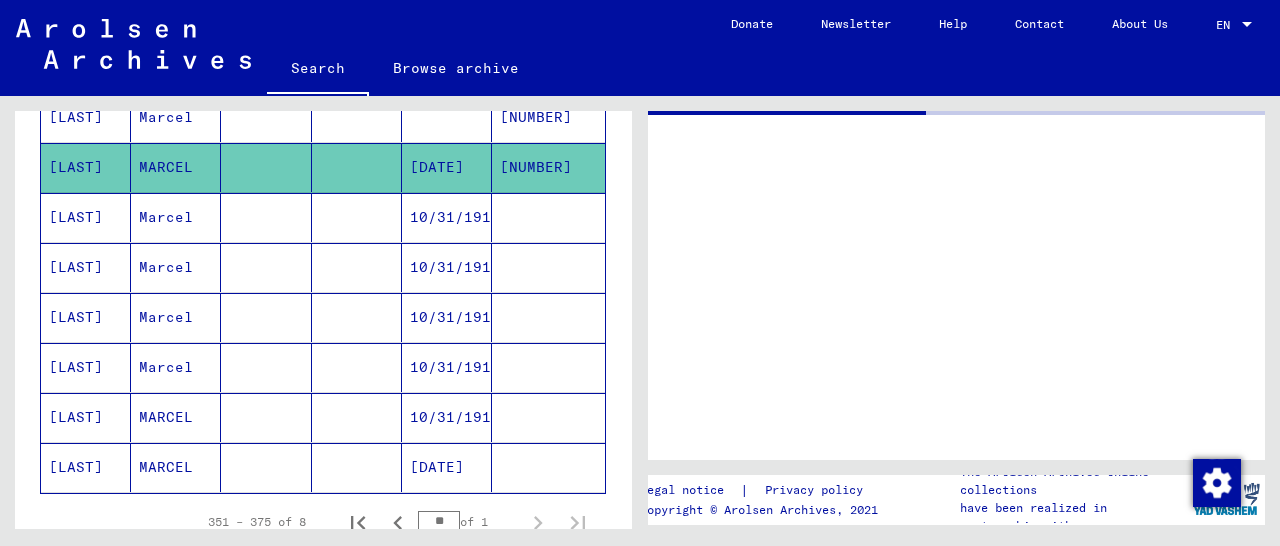 scroll, scrollTop: 312, scrollLeft: 0, axis: vertical 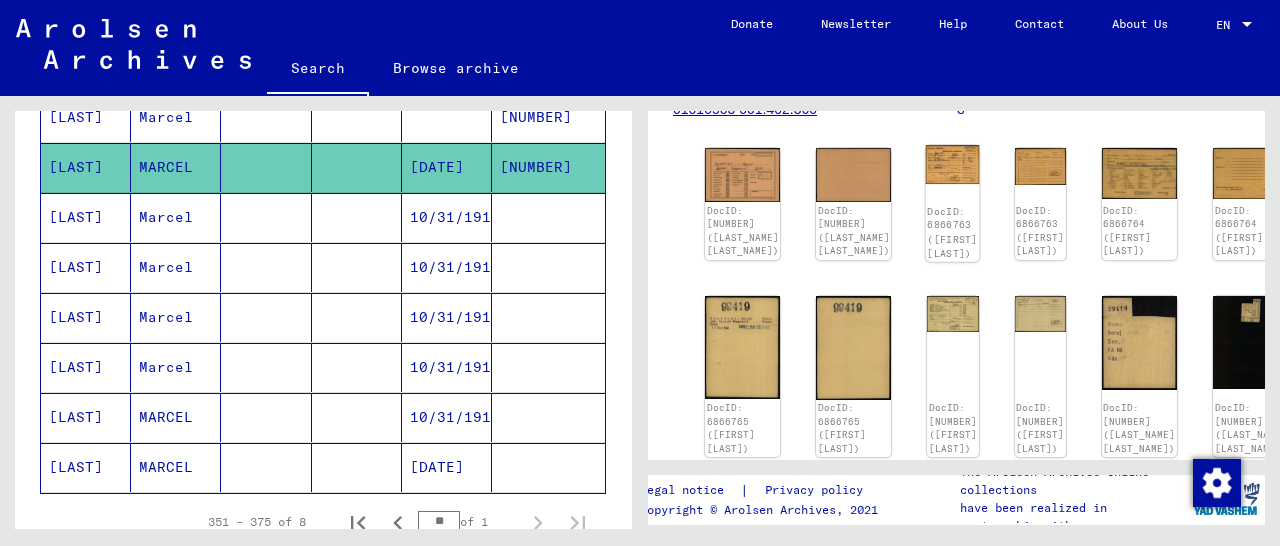 click 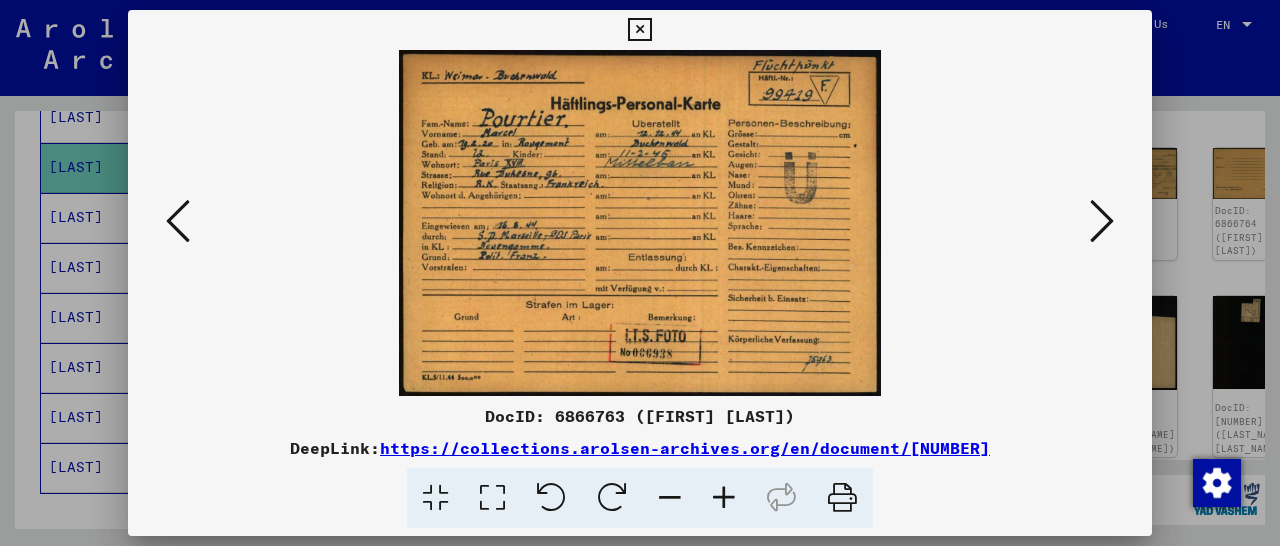 click at bounding box center [639, 30] 